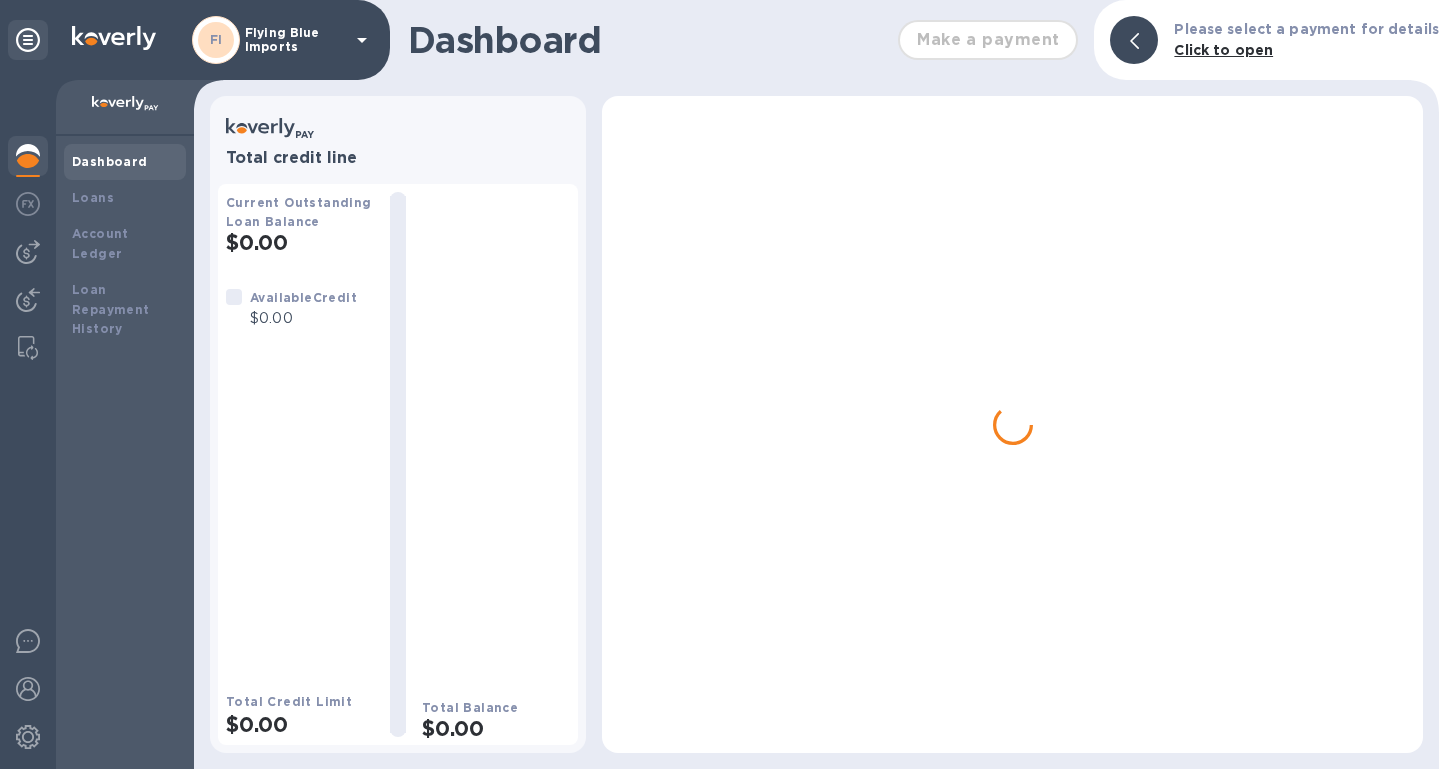 scroll, scrollTop: 0, scrollLeft: 0, axis: both 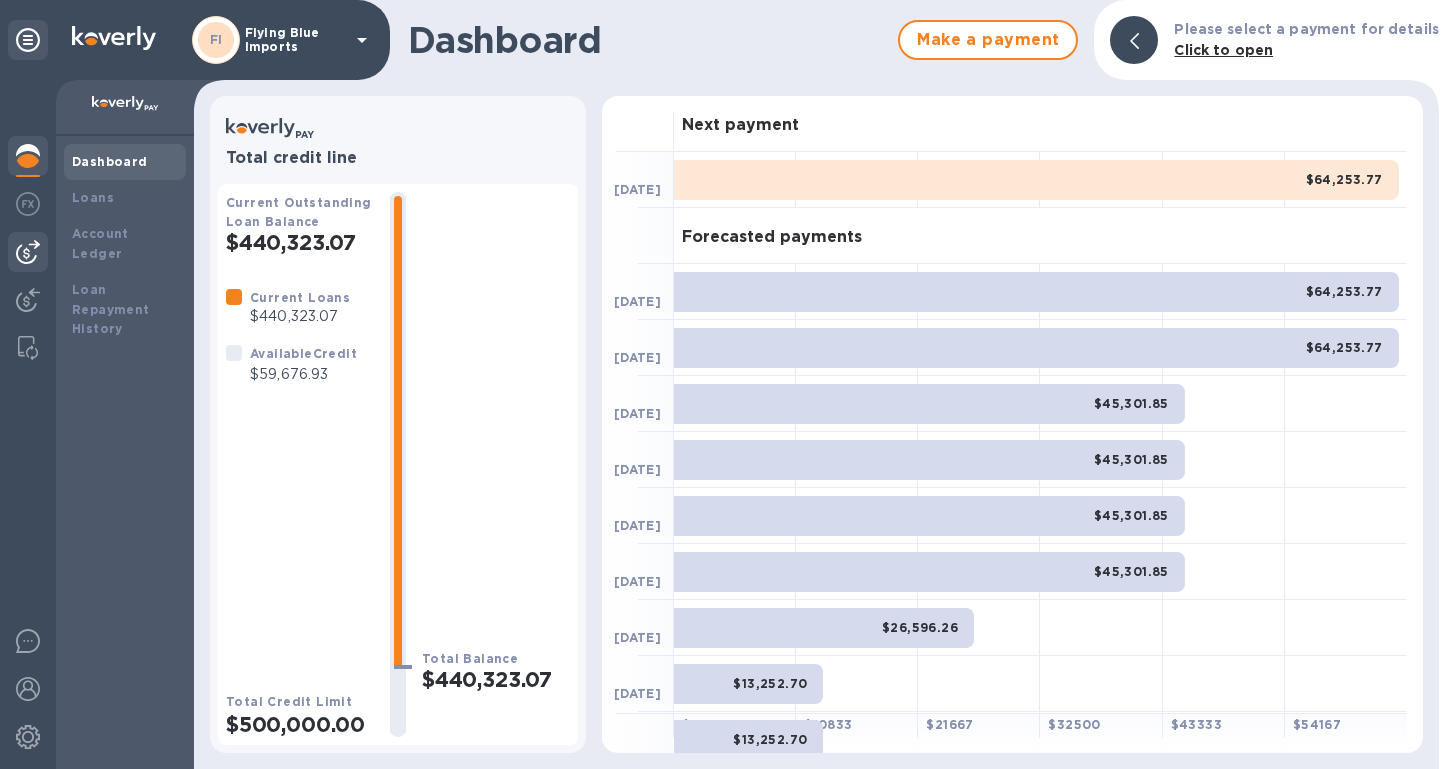 click at bounding box center (28, 252) 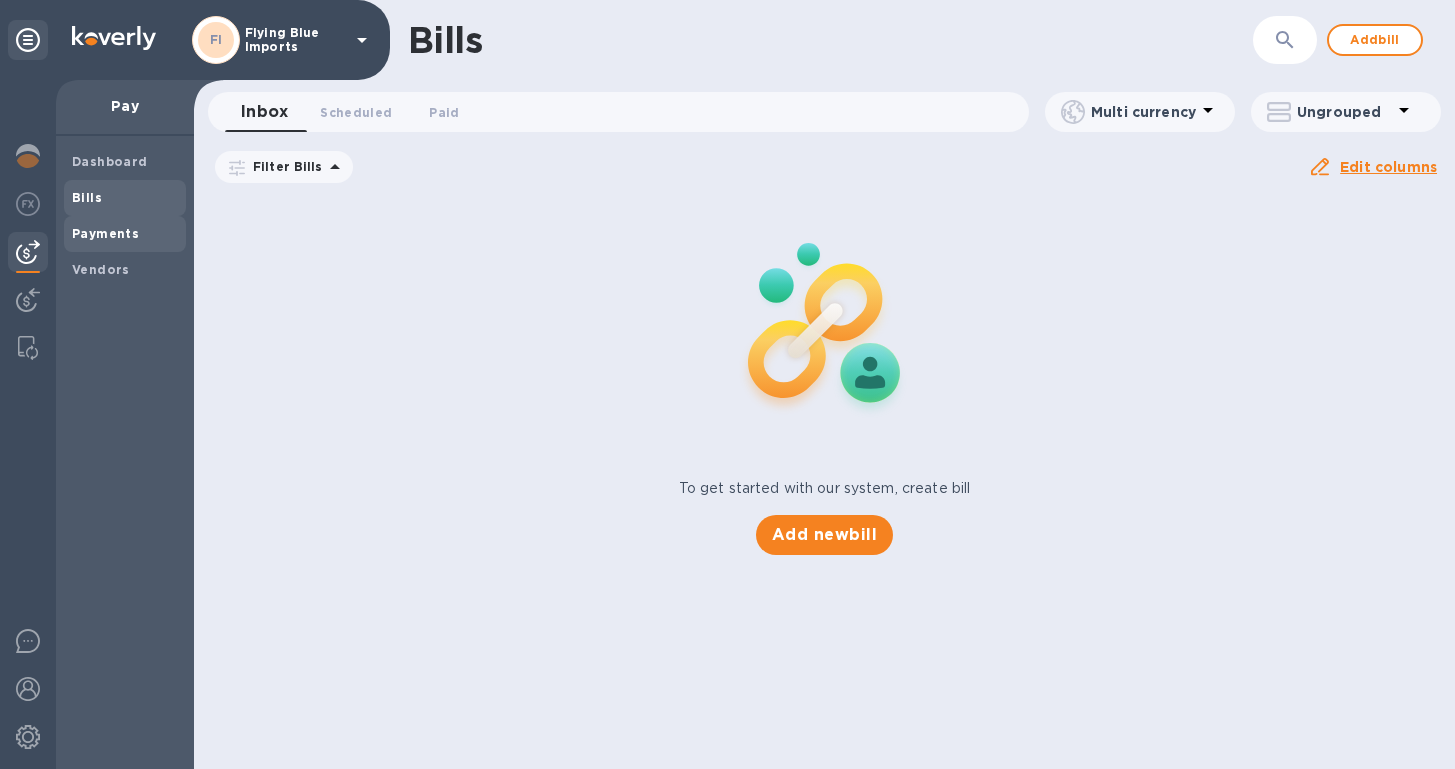 click on "Payments" at bounding box center (105, 233) 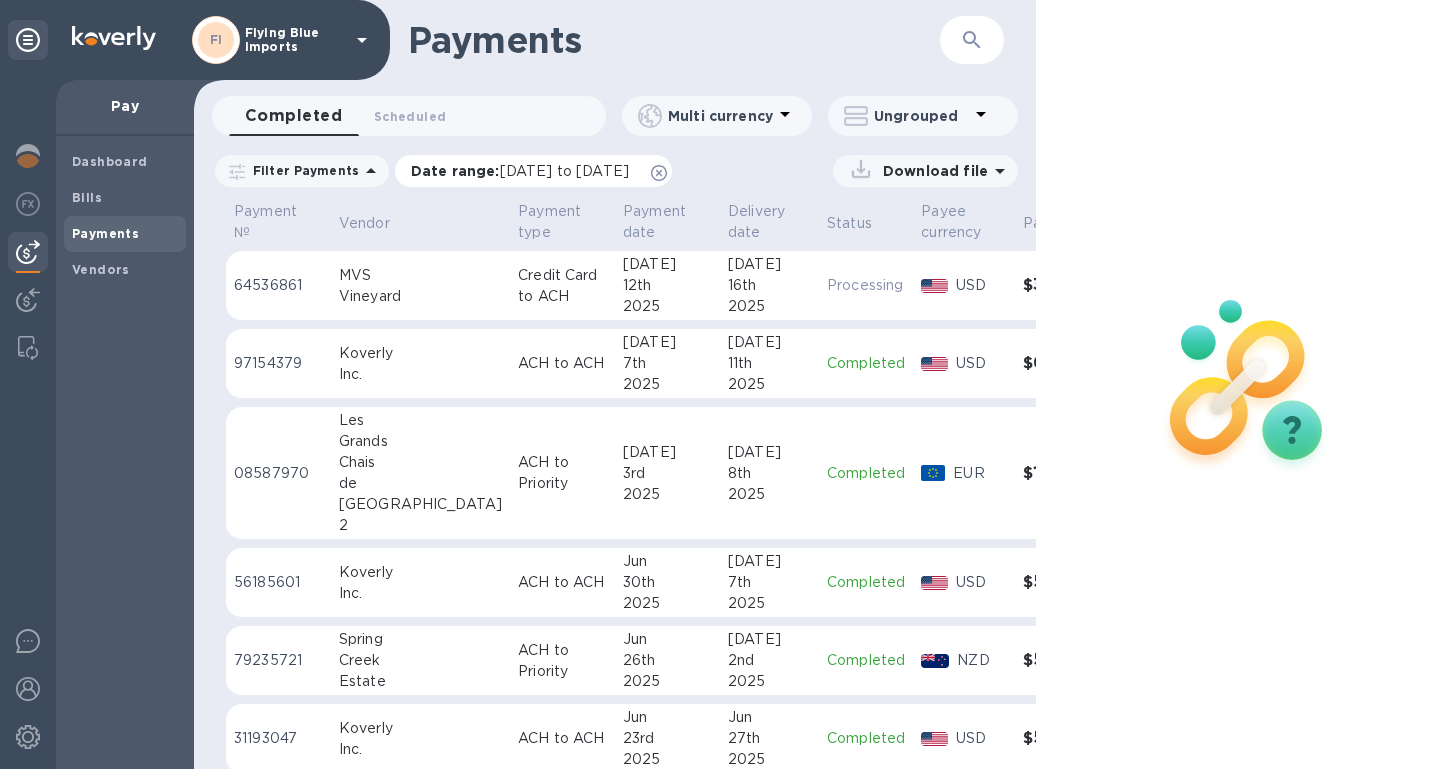 click 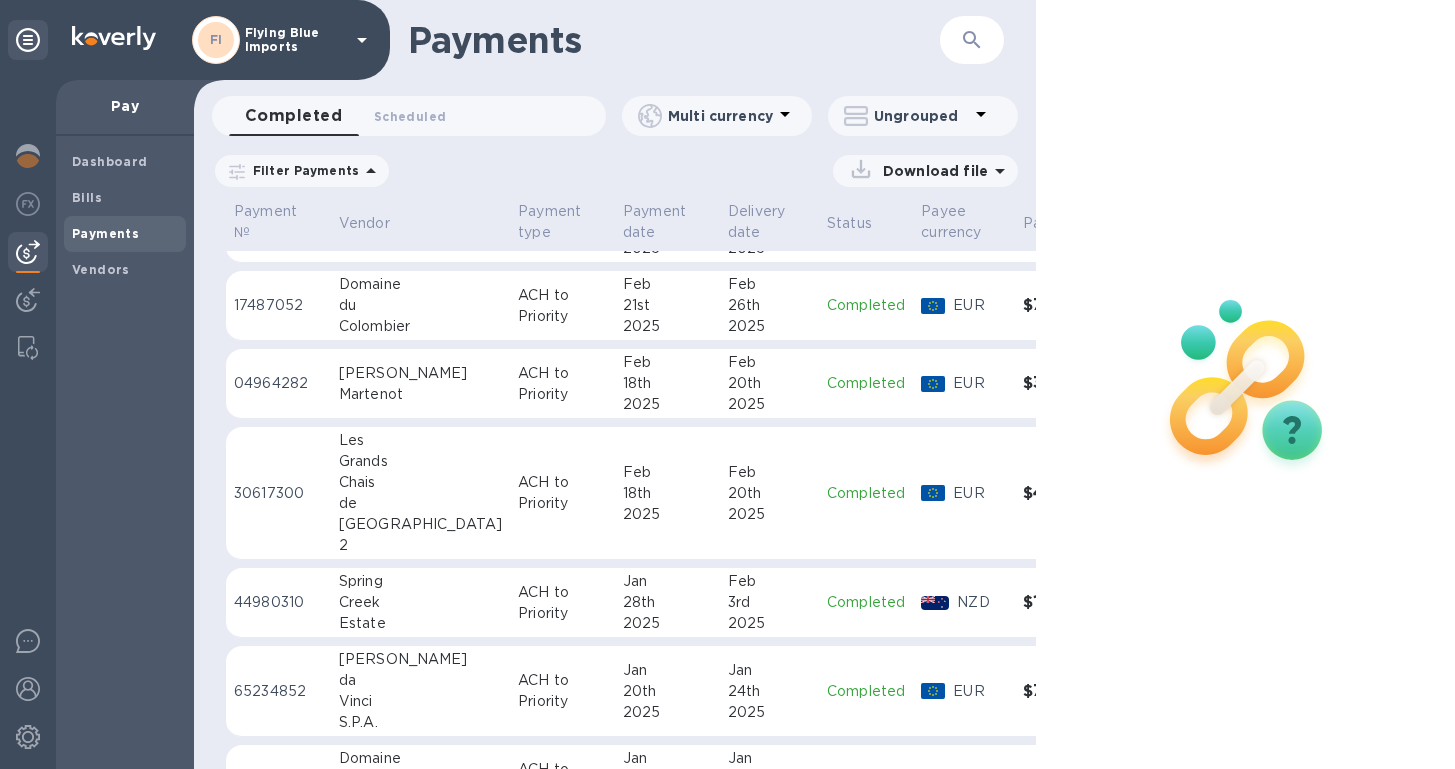 scroll, scrollTop: 4912, scrollLeft: 0, axis: vertical 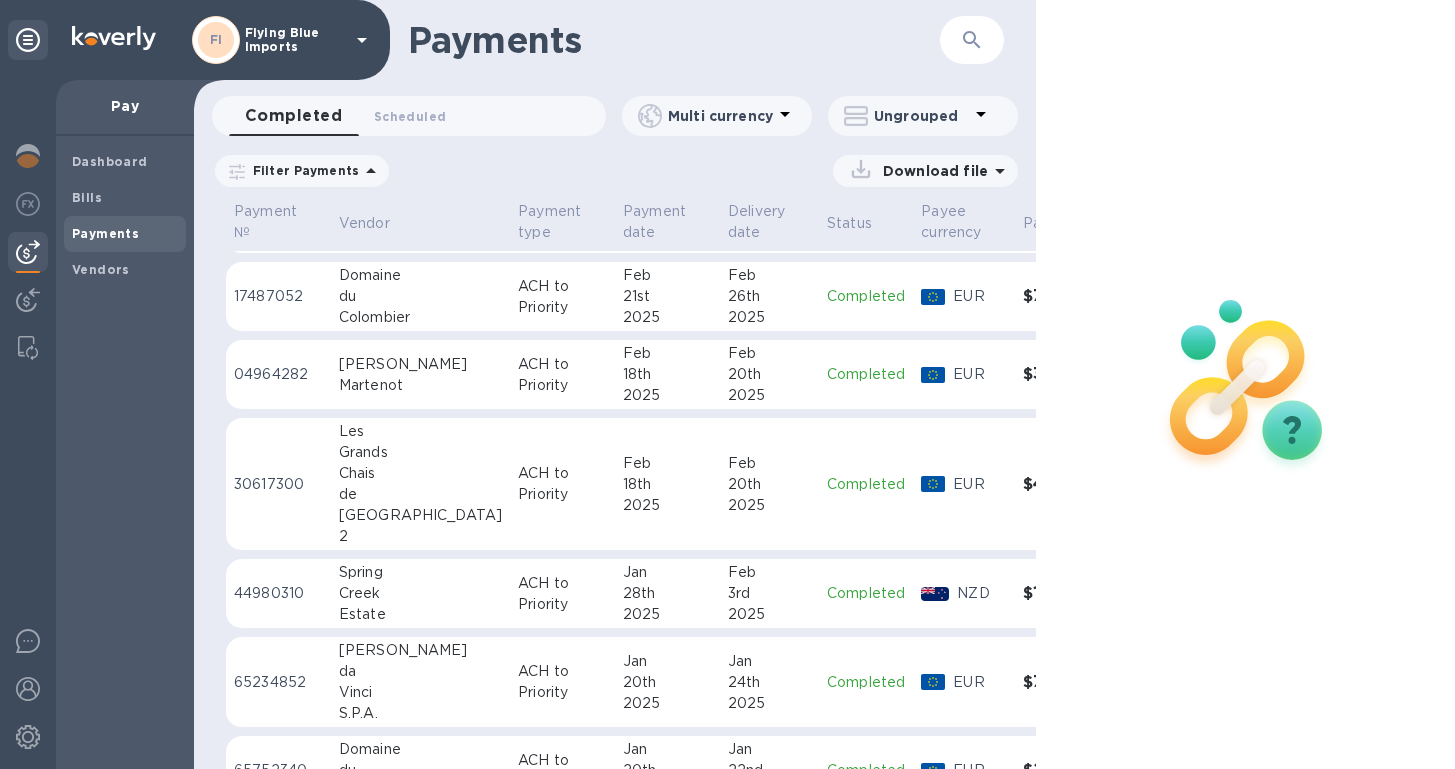 click on "Feb" at bounding box center (667, 463) 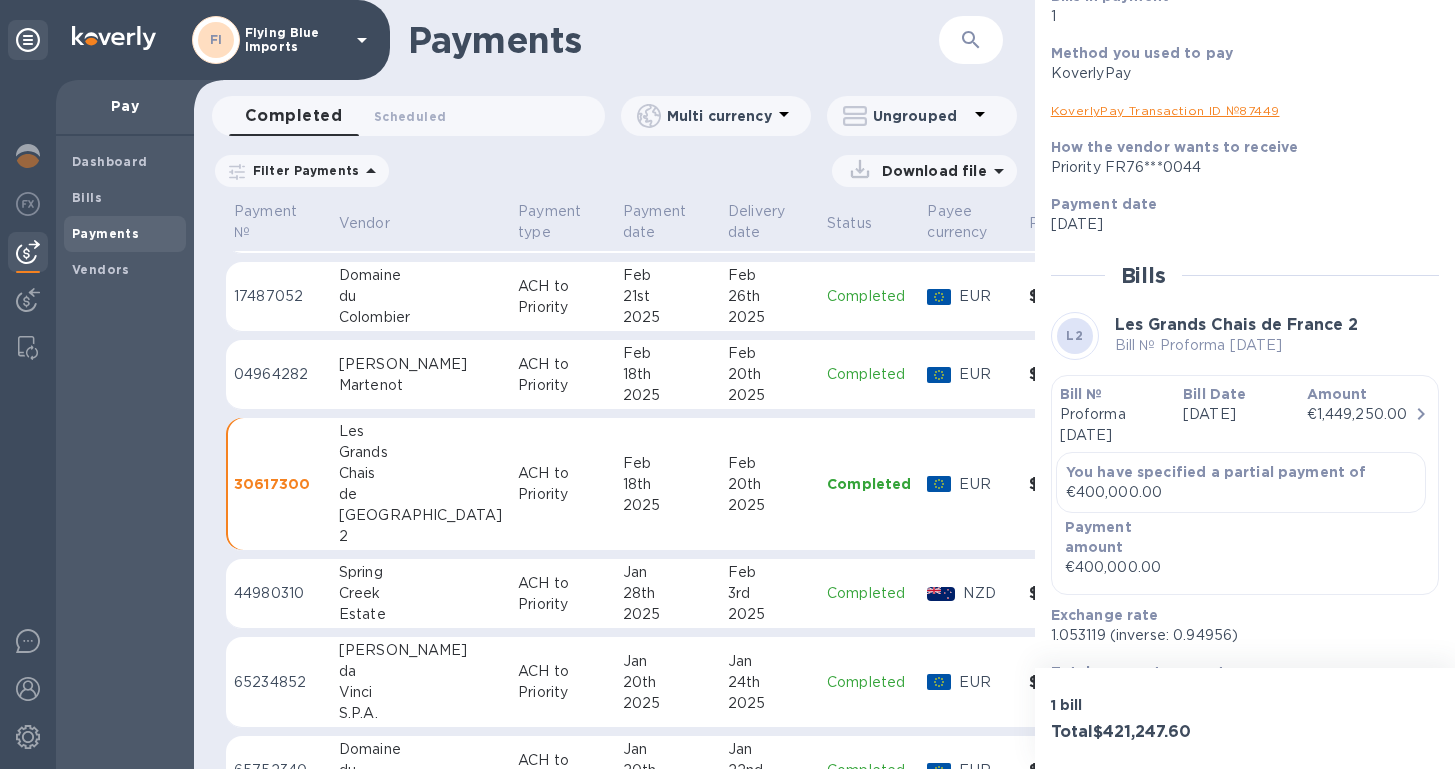 scroll, scrollTop: 253, scrollLeft: 0, axis: vertical 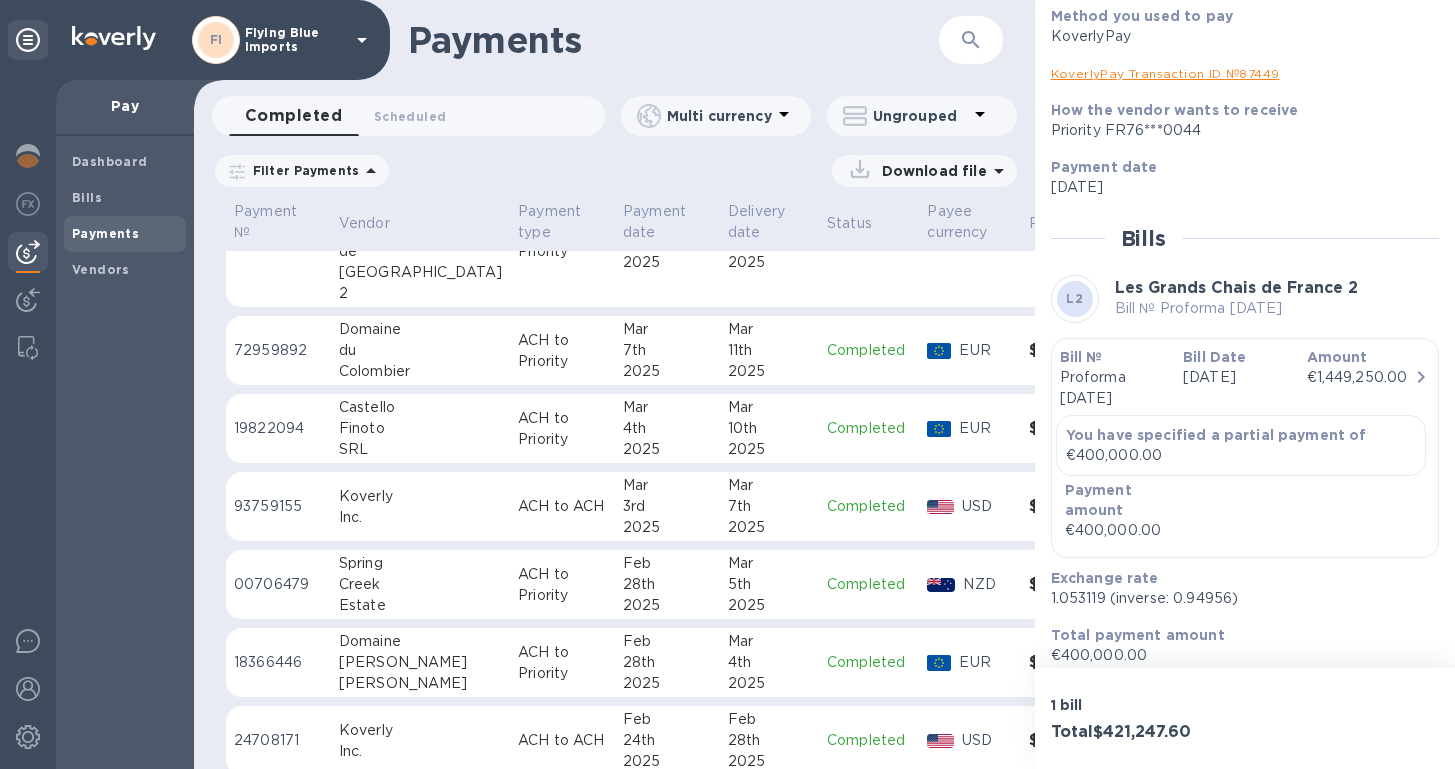 click on "ACH to Priority" at bounding box center [562, 429] 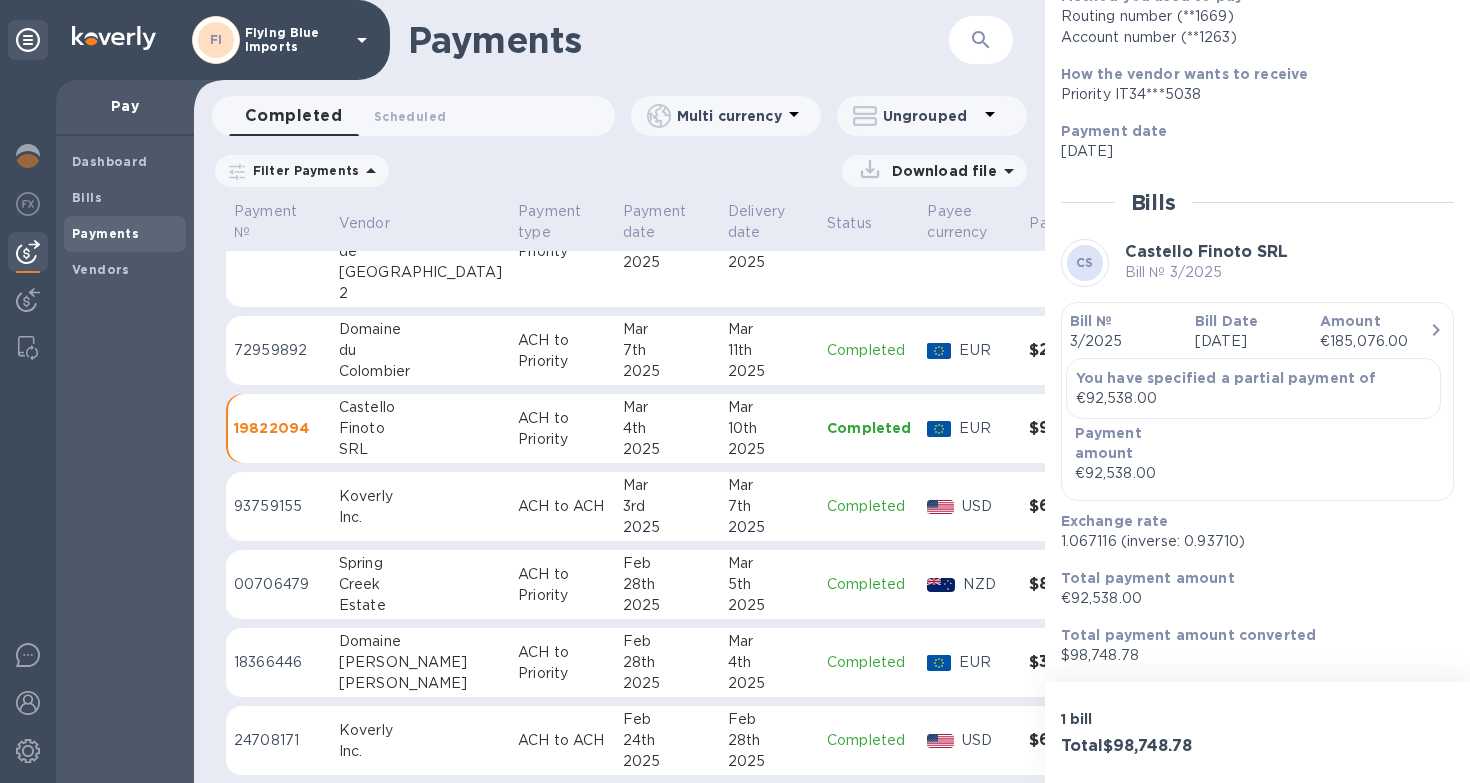 scroll, scrollTop: 273, scrollLeft: 0, axis: vertical 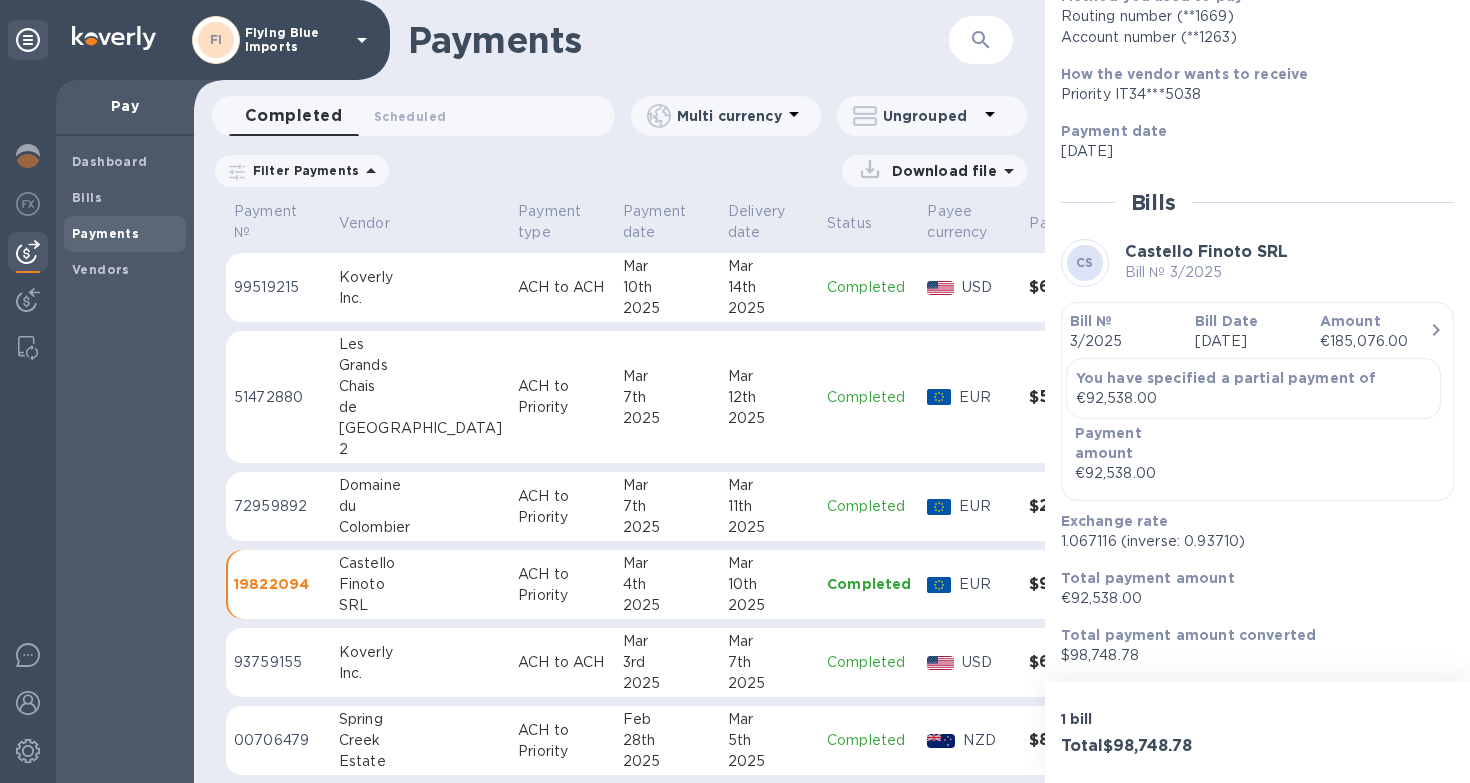 click on "ACH to Priority" at bounding box center (562, 397) 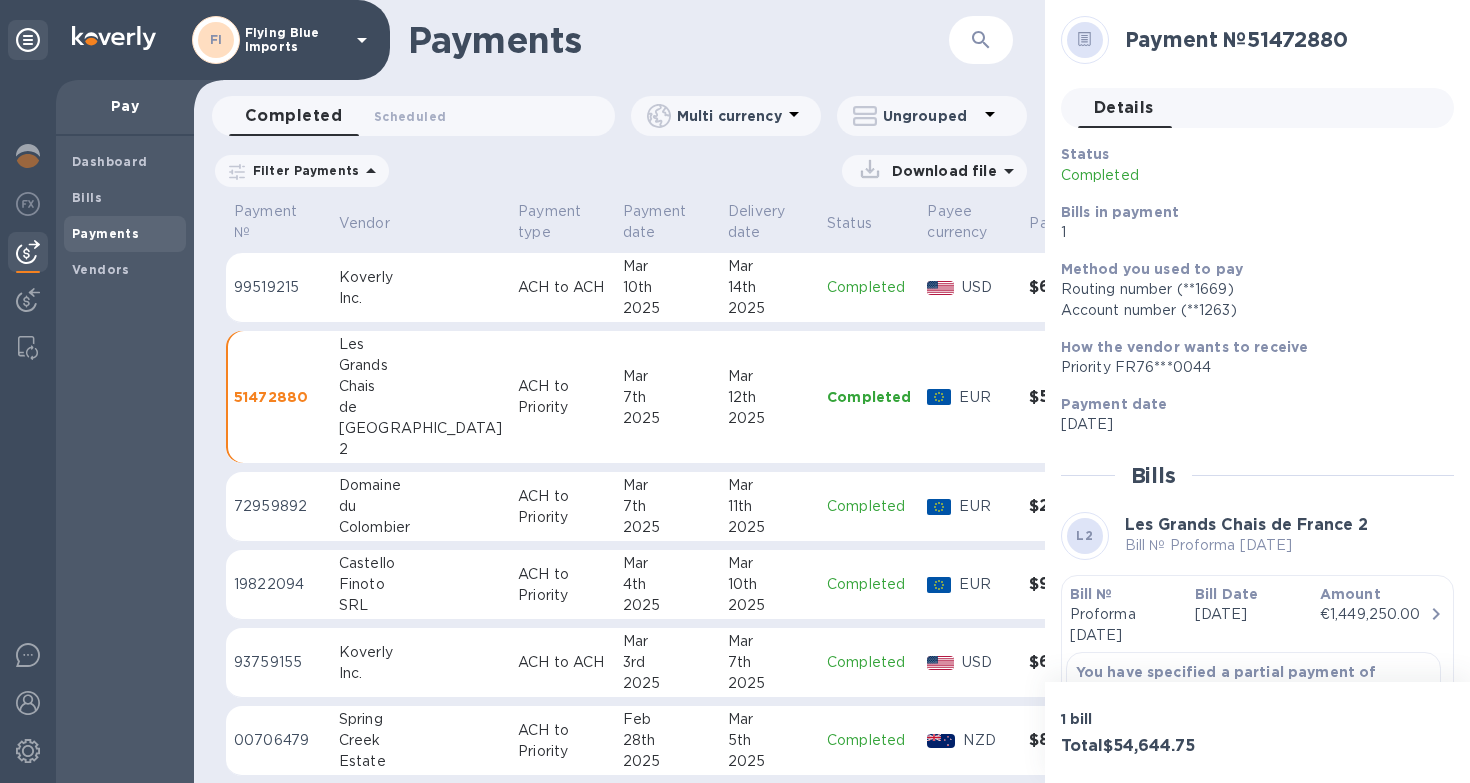 scroll, scrollTop: 137, scrollLeft: 0, axis: vertical 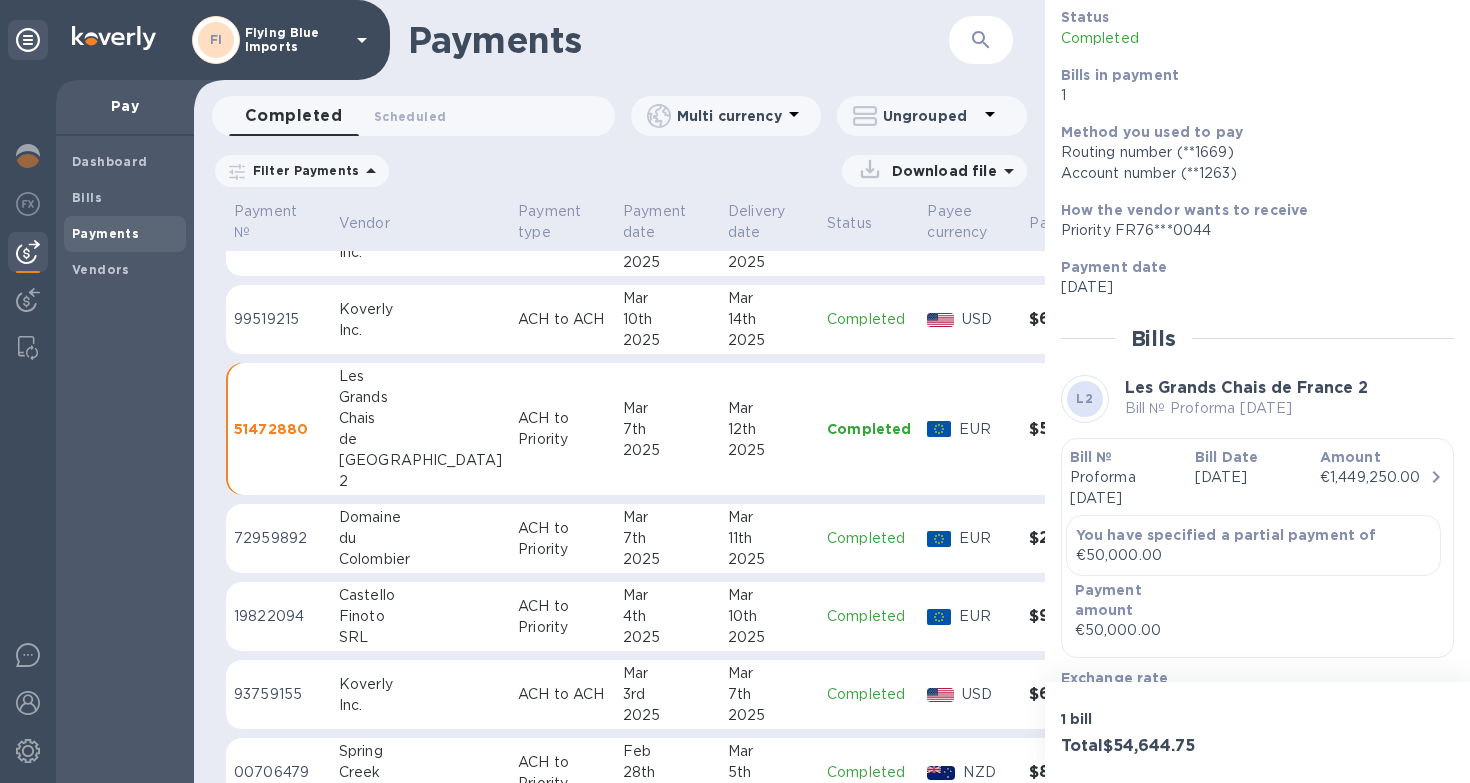 click on "Mar" at bounding box center [667, 595] 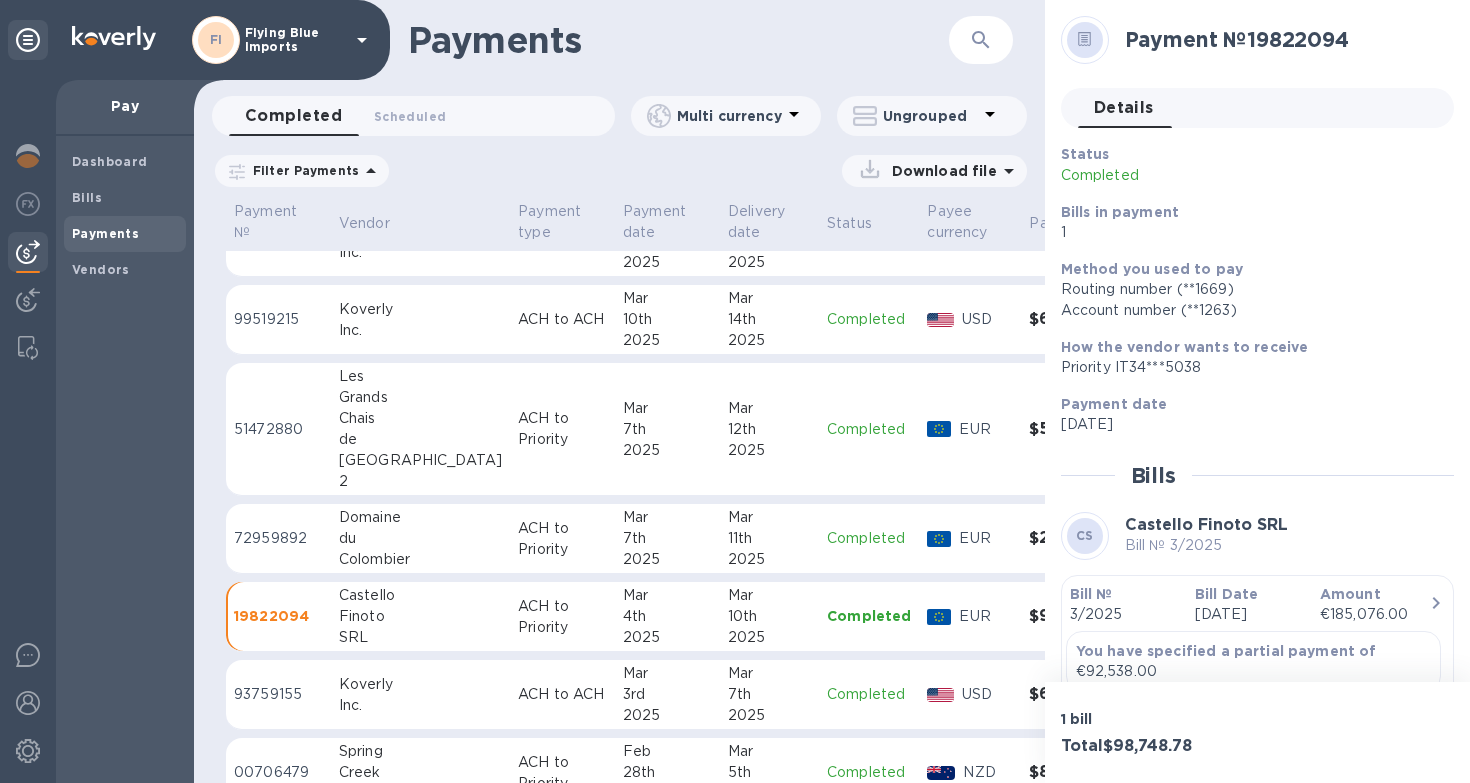 click on "ACH to Priority" at bounding box center (562, 429) 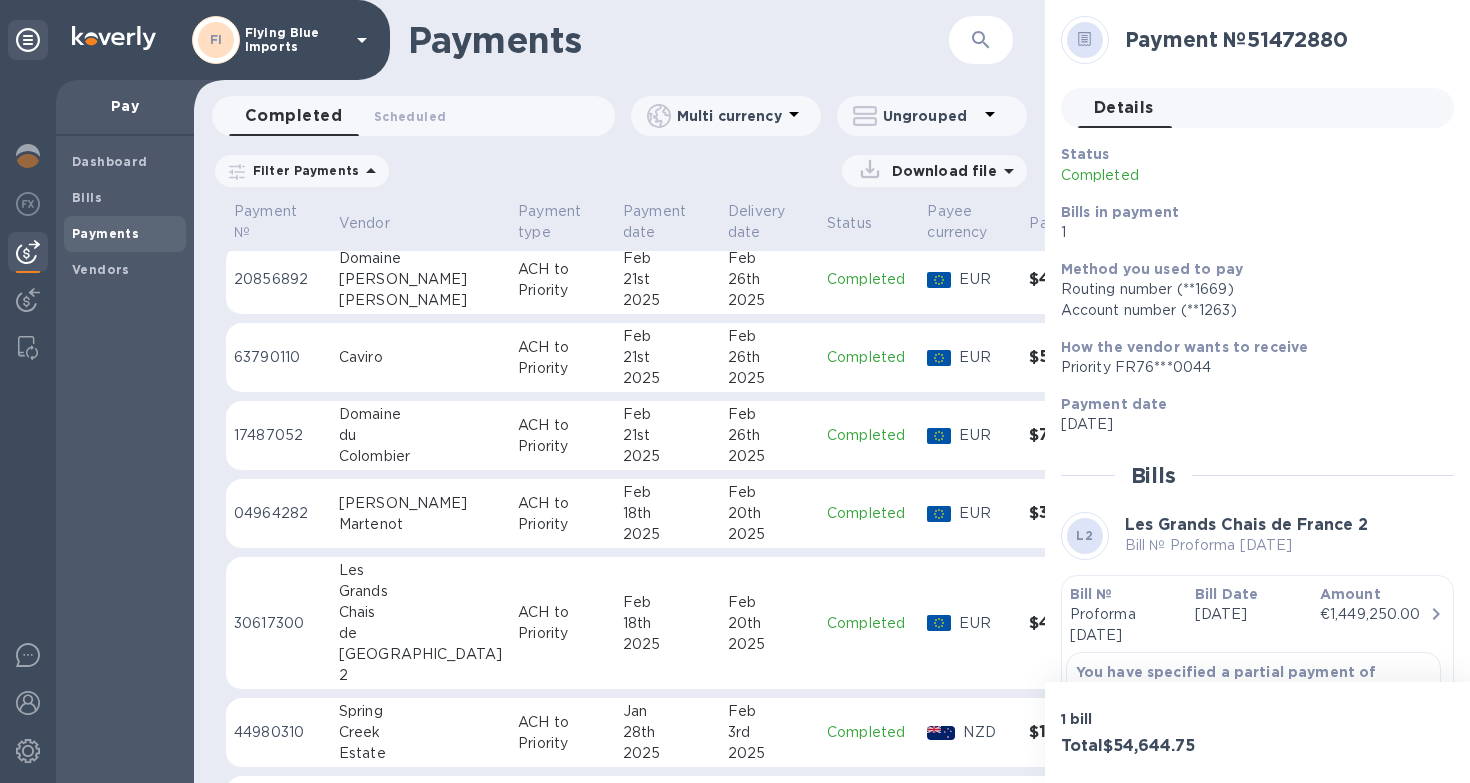 scroll, scrollTop: 4774, scrollLeft: 0, axis: vertical 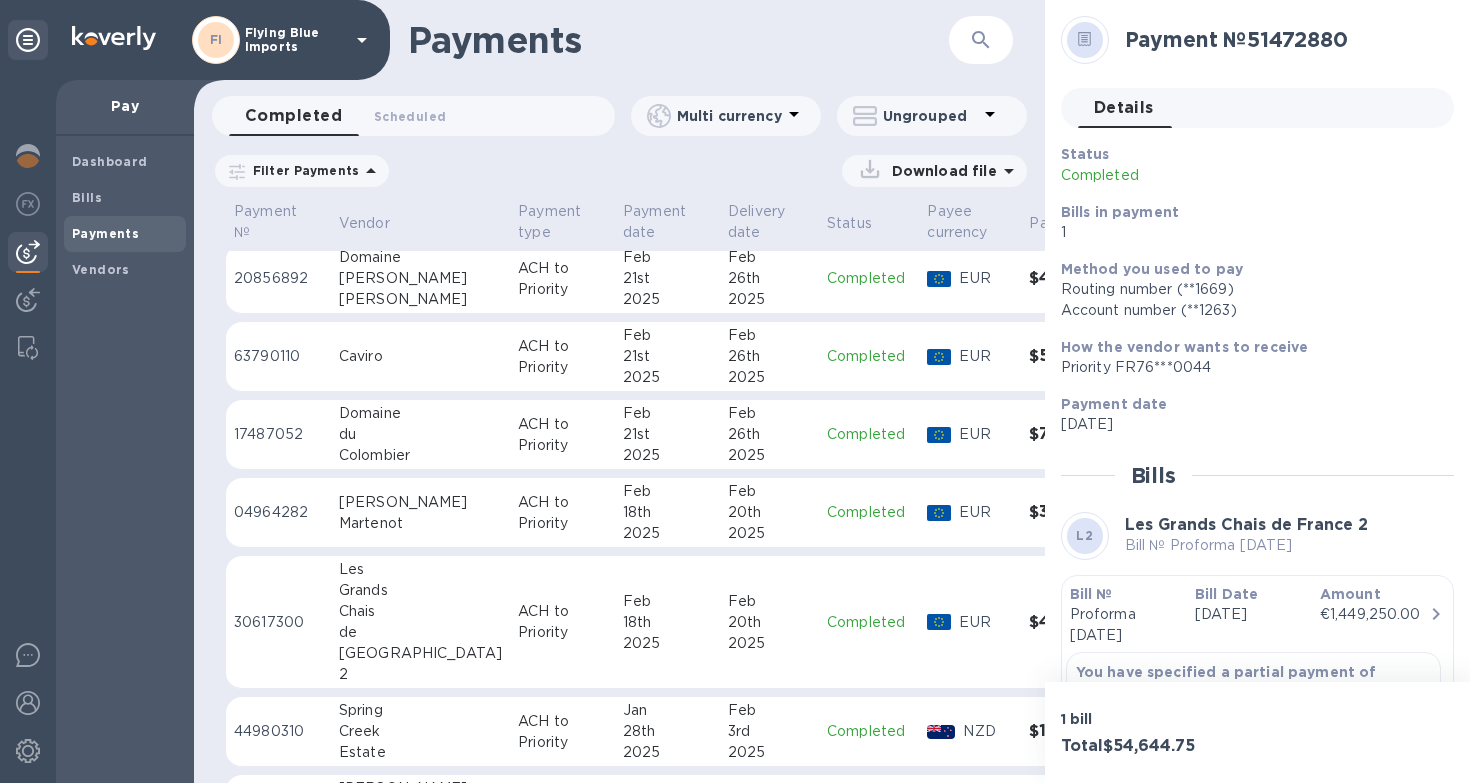 click on "Feb" at bounding box center [667, 601] 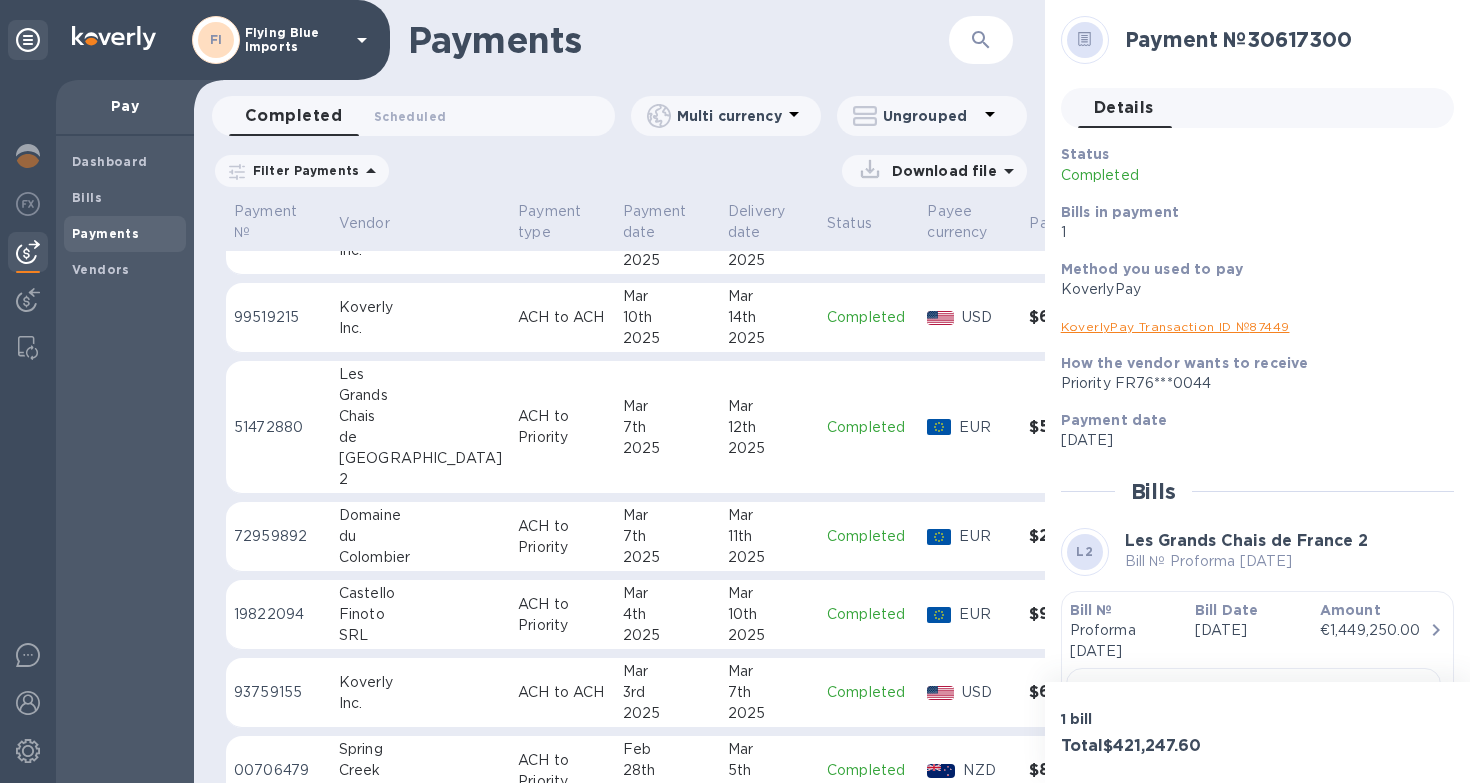scroll, scrollTop: 4040, scrollLeft: 0, axis: vertical 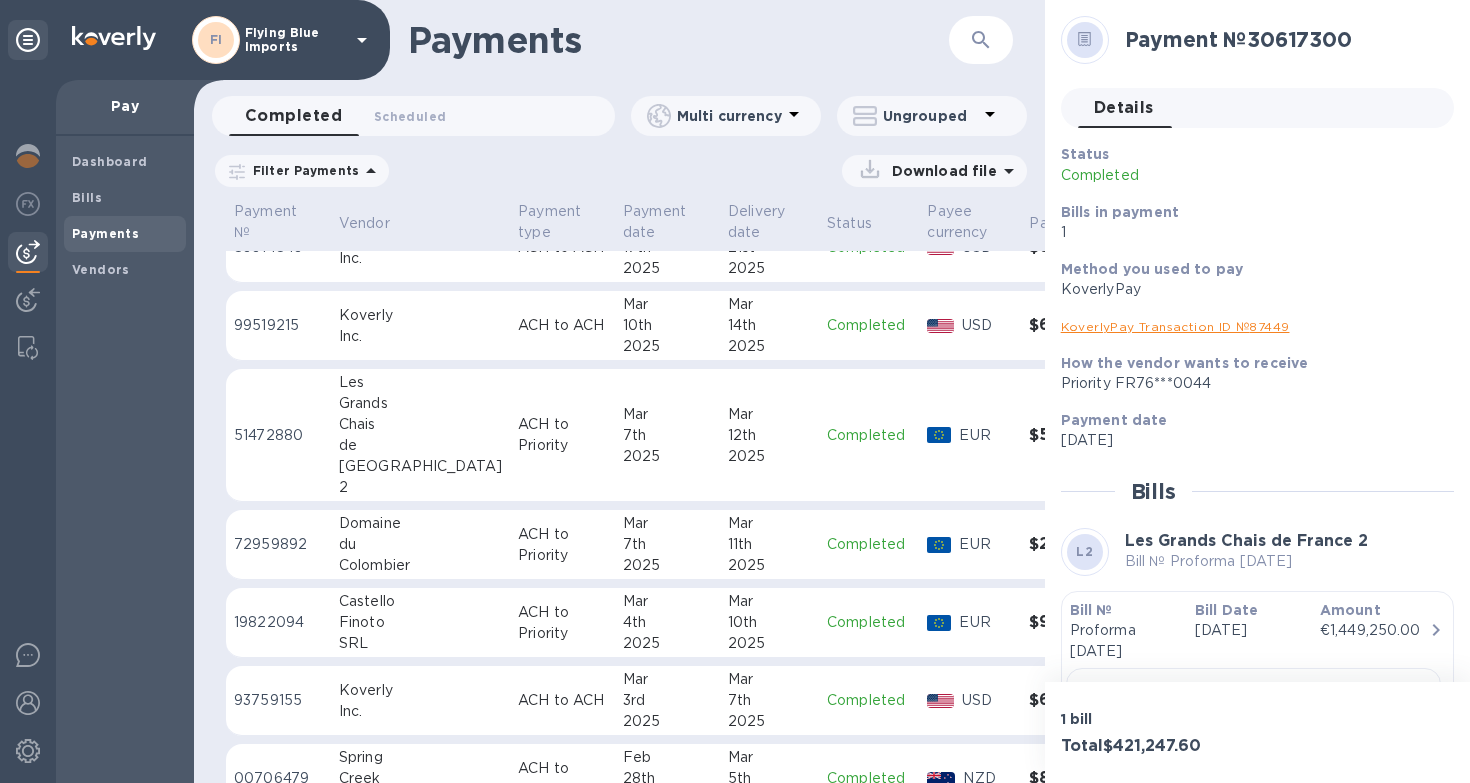 click on "7th" at bounding box center [667, 435] 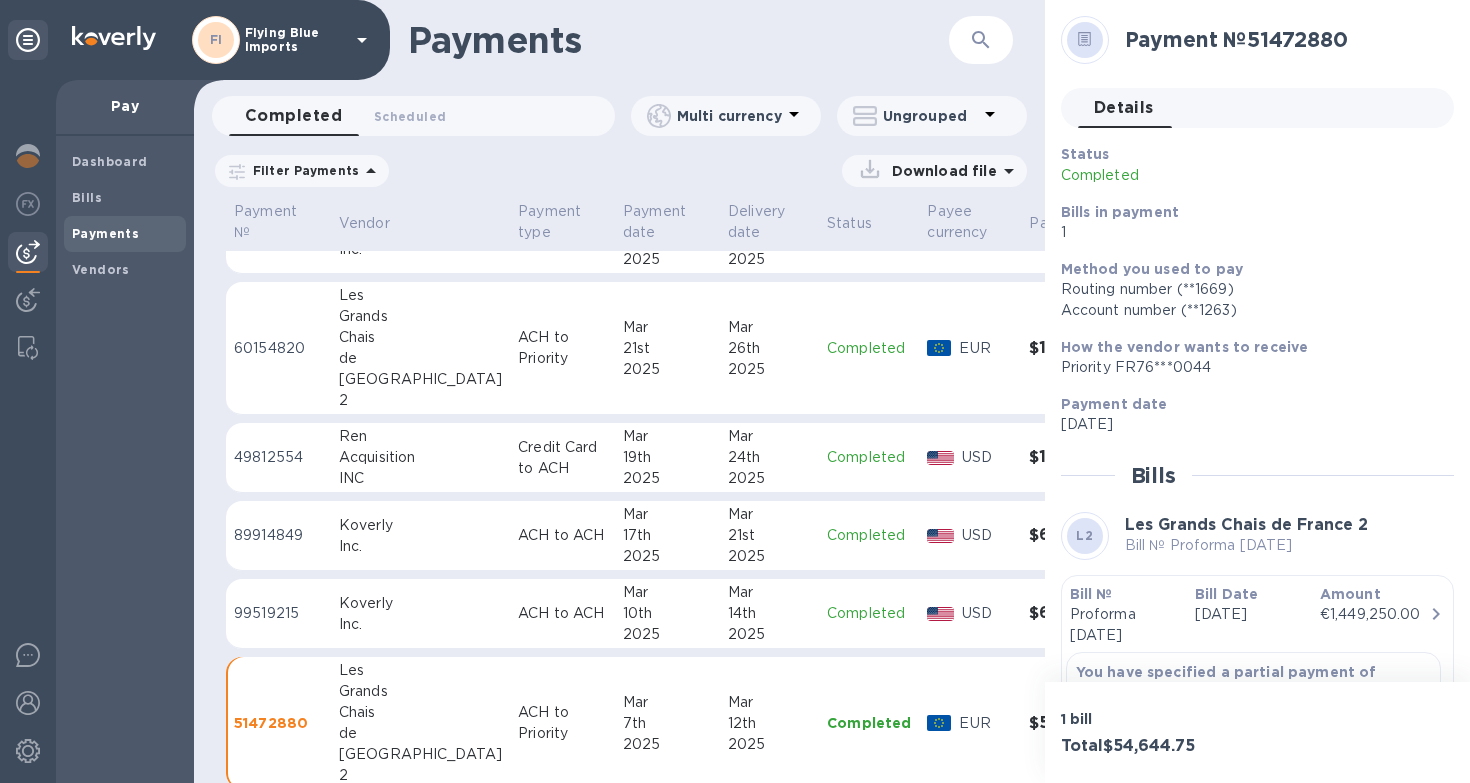 scroll, scrollTop: 3751, scrollLeft: 0, axis: vertical 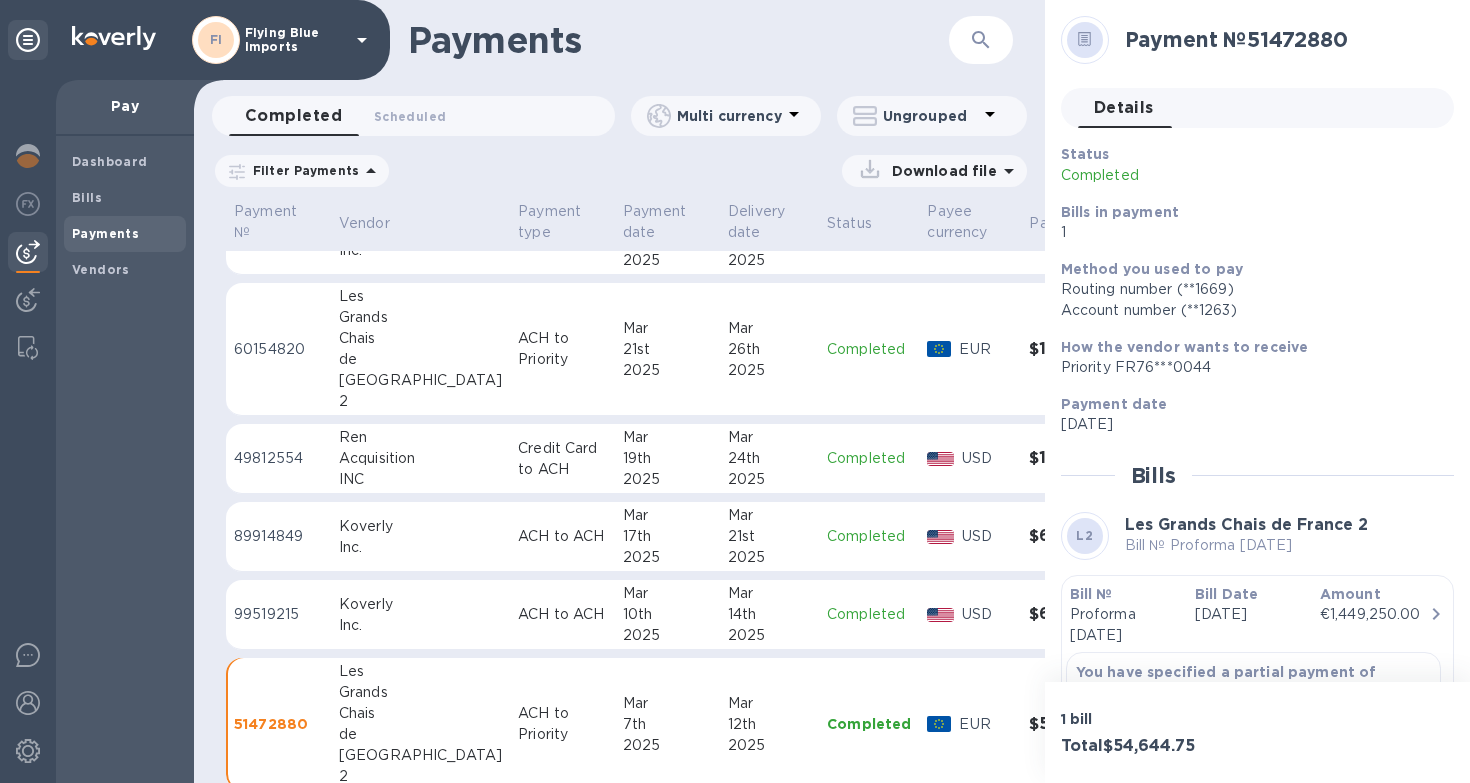 click on "[DATE]" at bounding box center (667, 349) 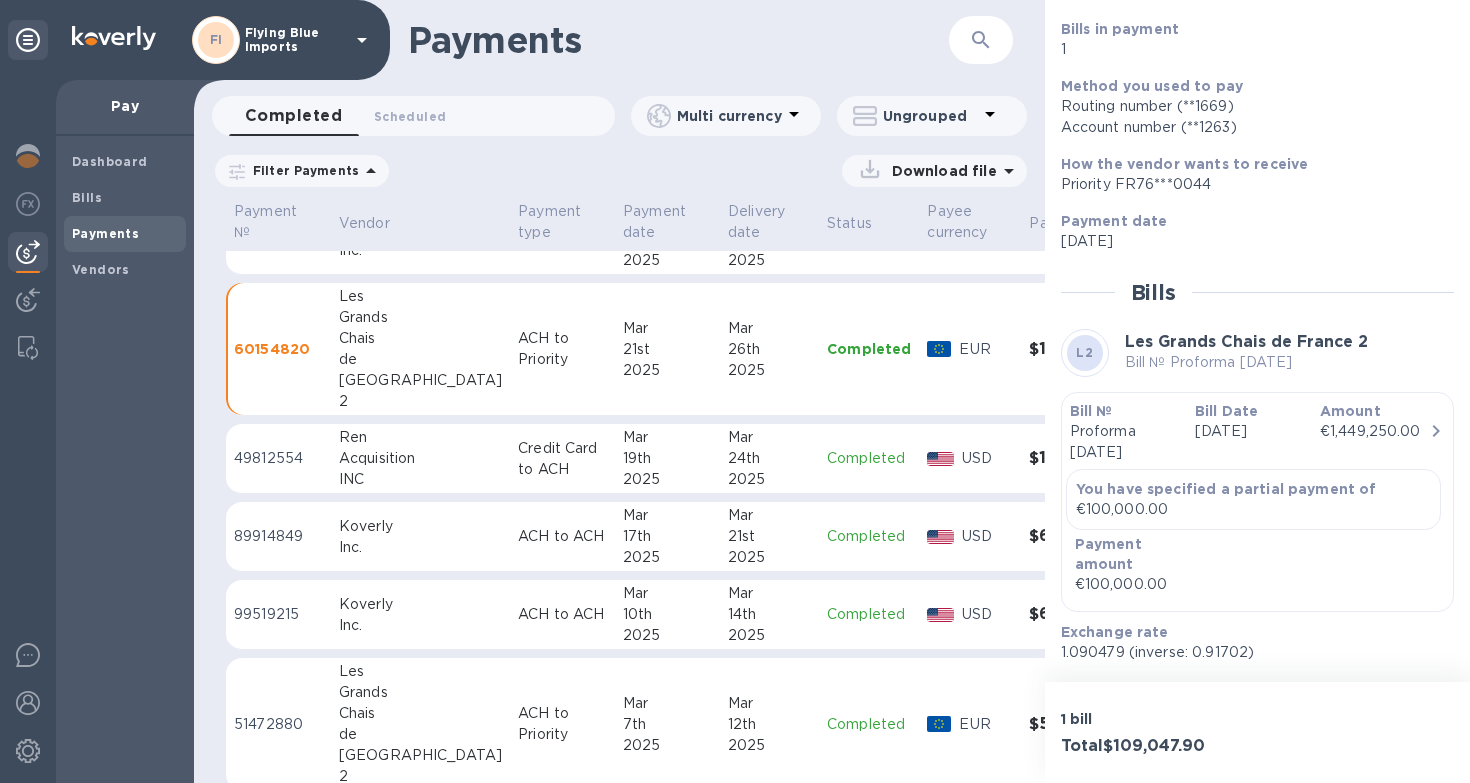 scroll, scrollTop: 184, scrollLeft: 0, axis: vertical 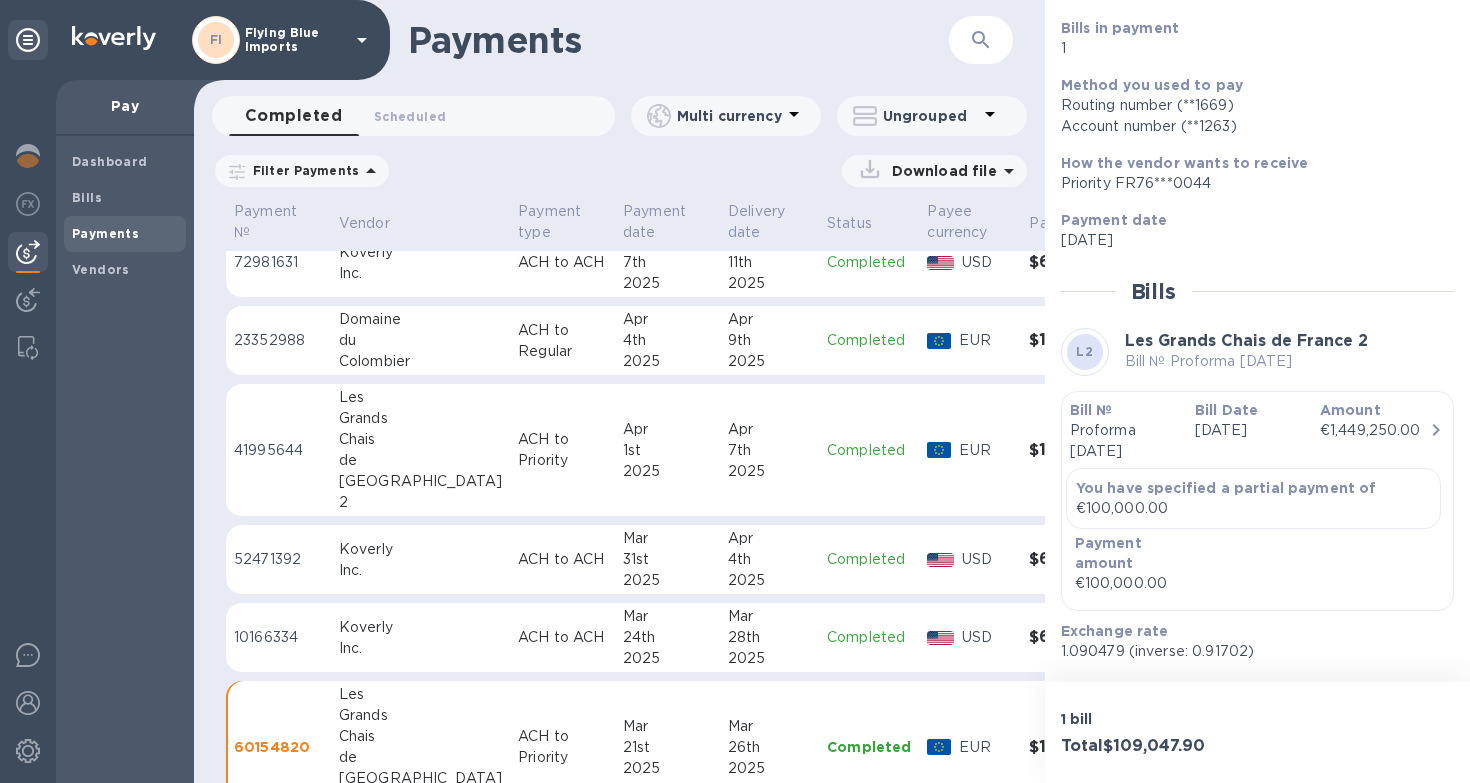 click on "Apr" at bounding box center (667, 429) 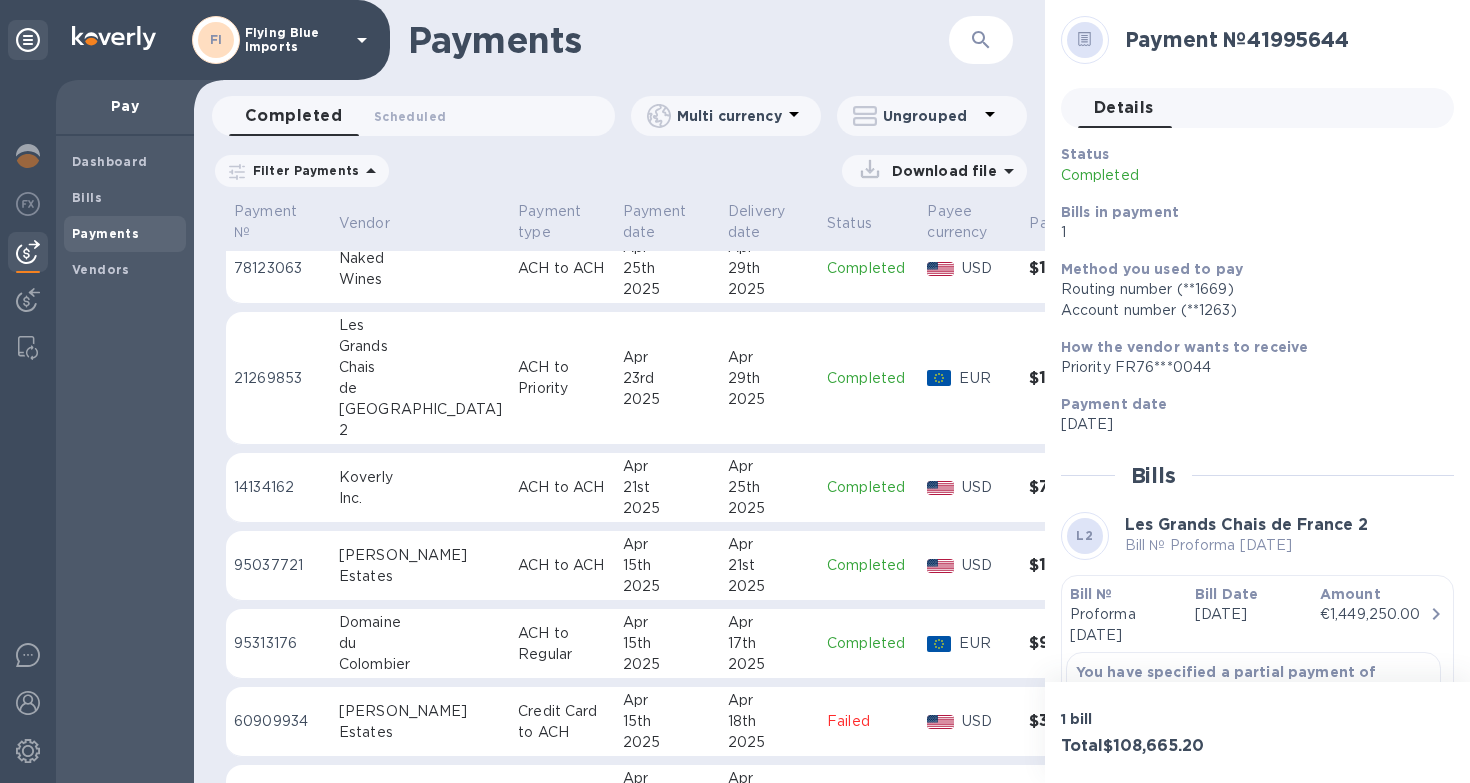 scroll, scrollTop: 2500, scrollLeft: 0, axis: vertical 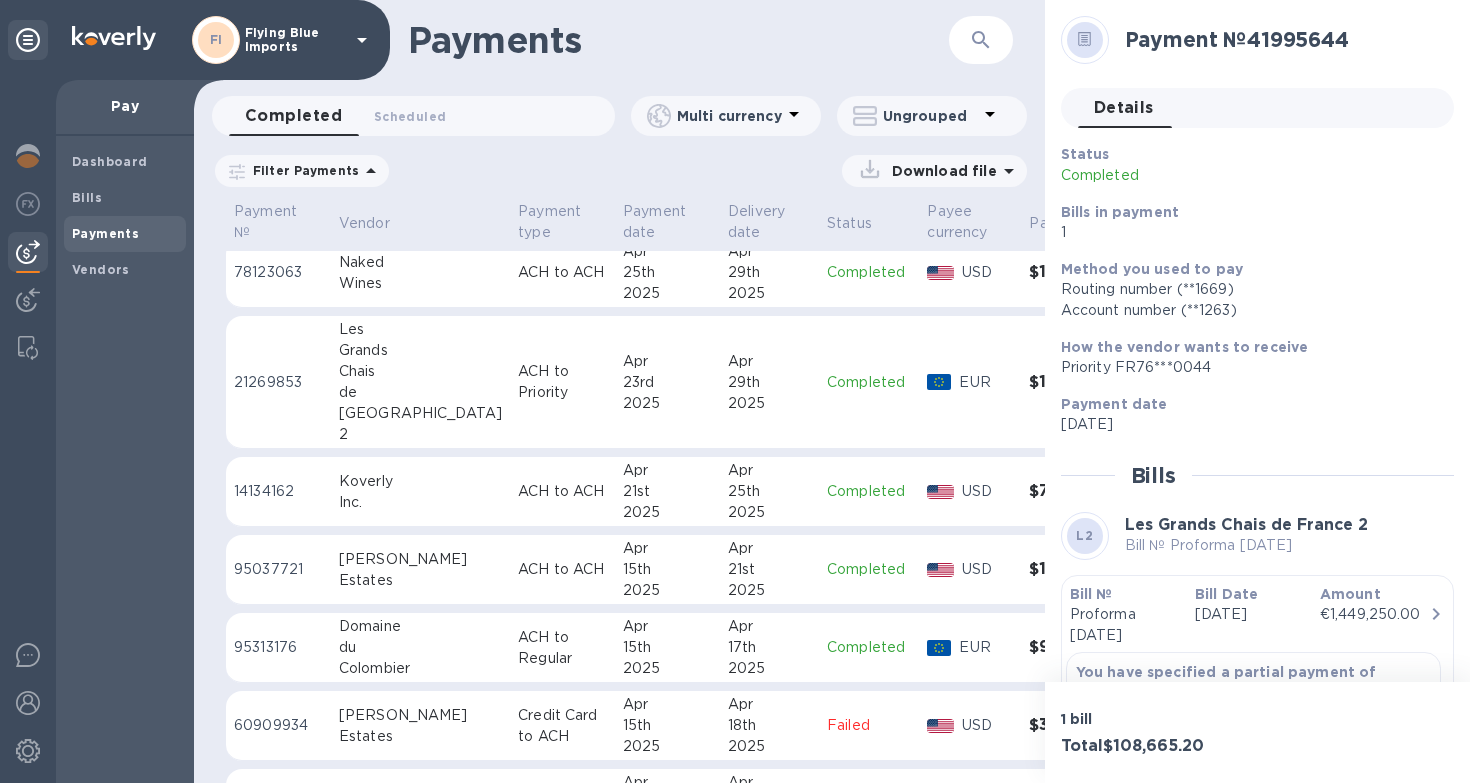 click on "ACH to Priority" at bounding box center (562, 382) 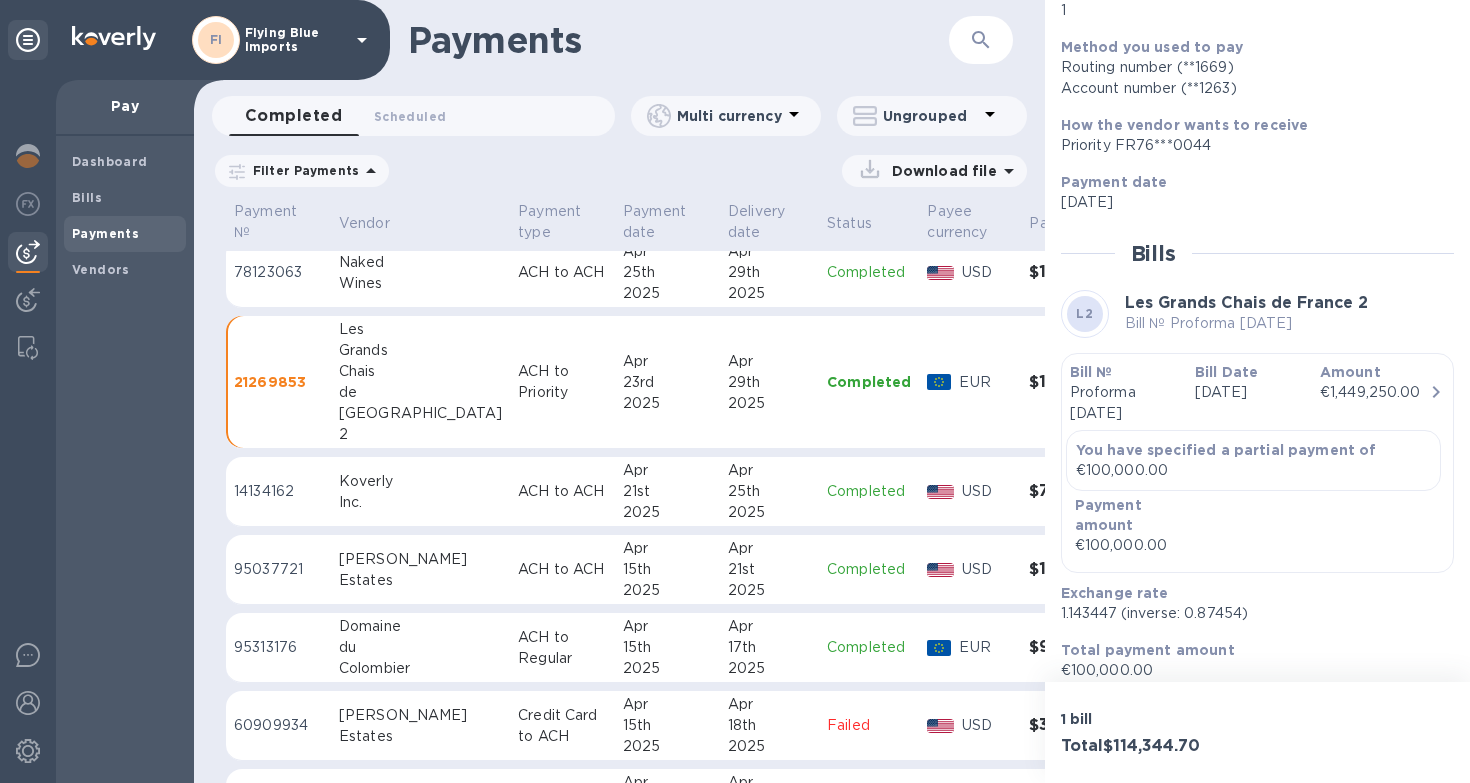 scroll, scrollTop: 224, scrollLeft: 0, axis: vertical 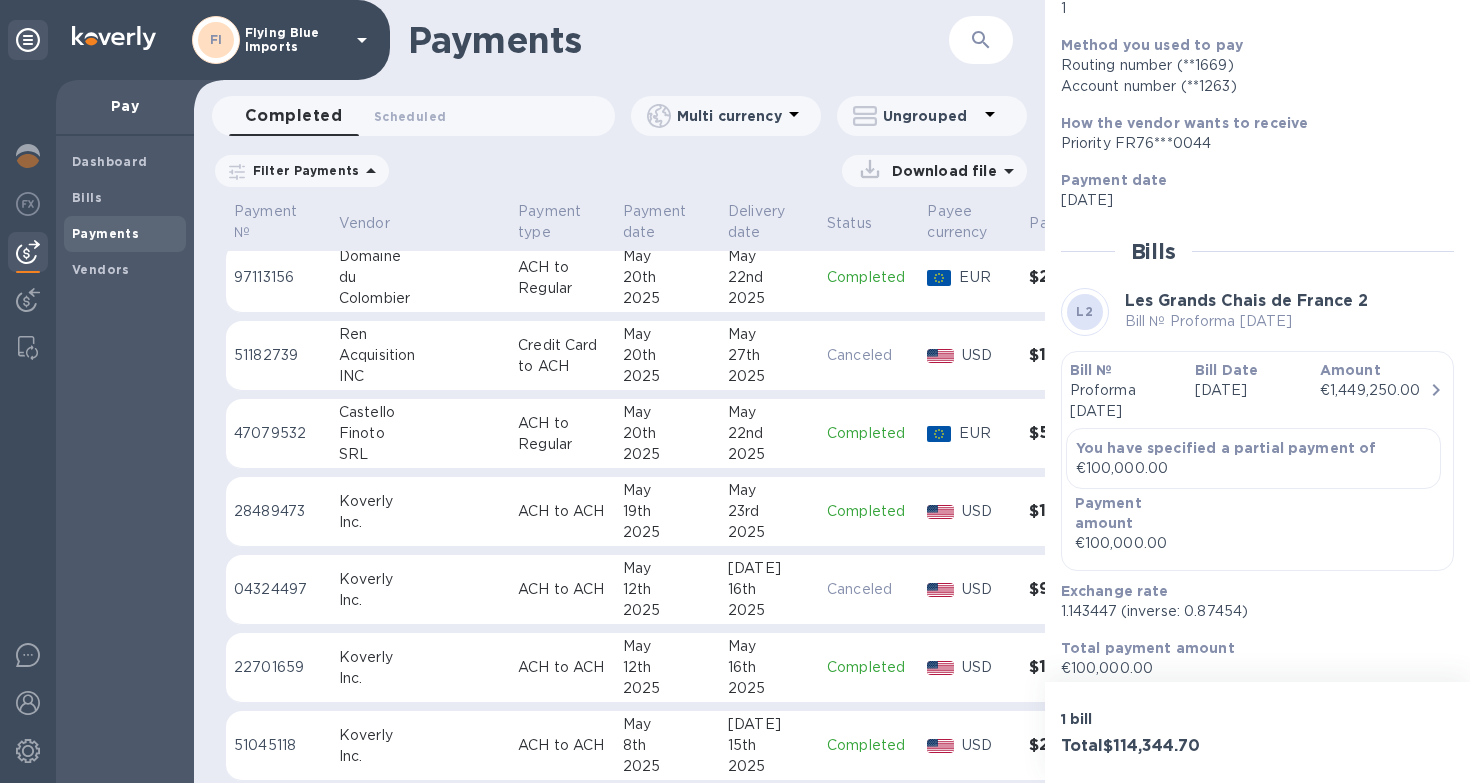 click on "ACH to Regular" at bounding box center (562, 434) 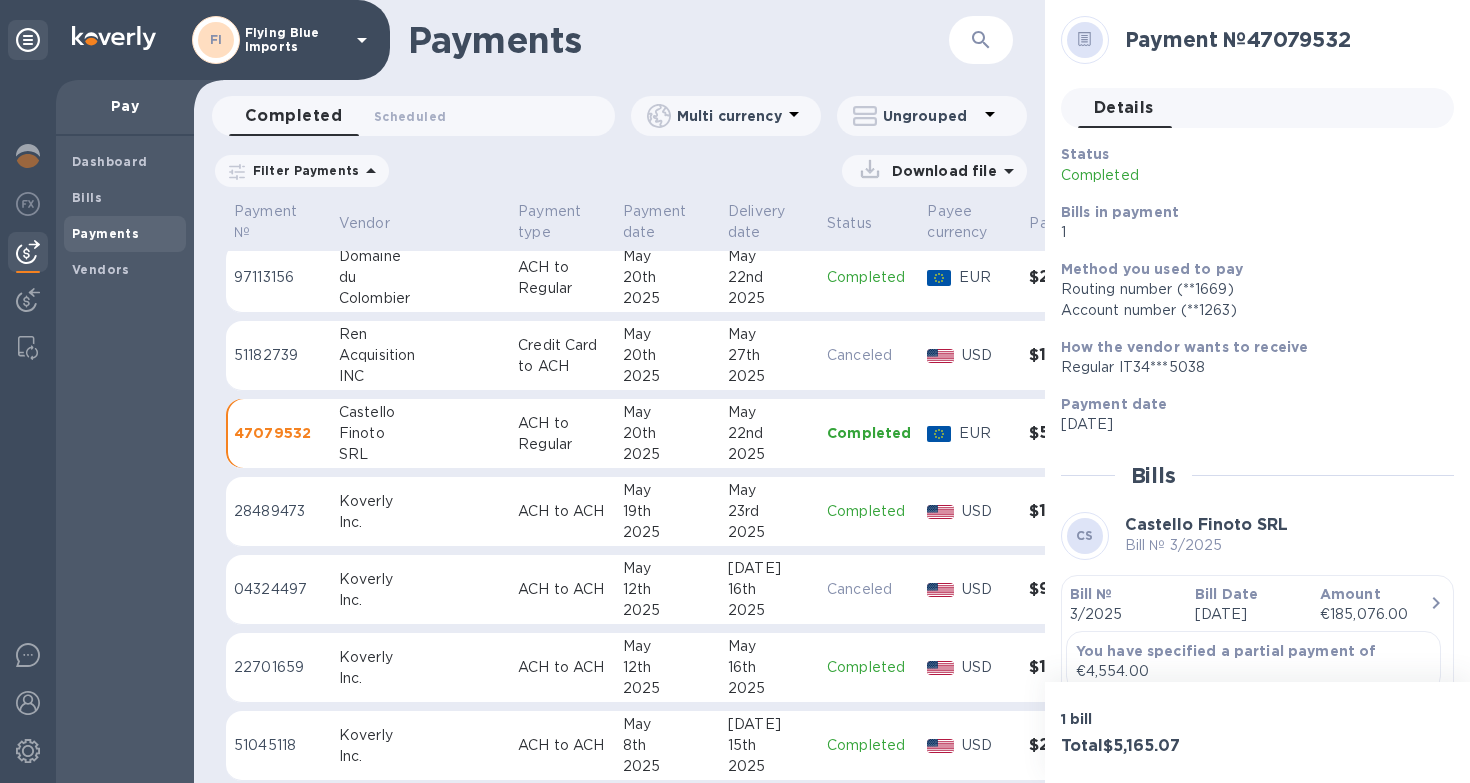 scroll, scrollTop: 107, scrollLeft: 0, axis: vertical 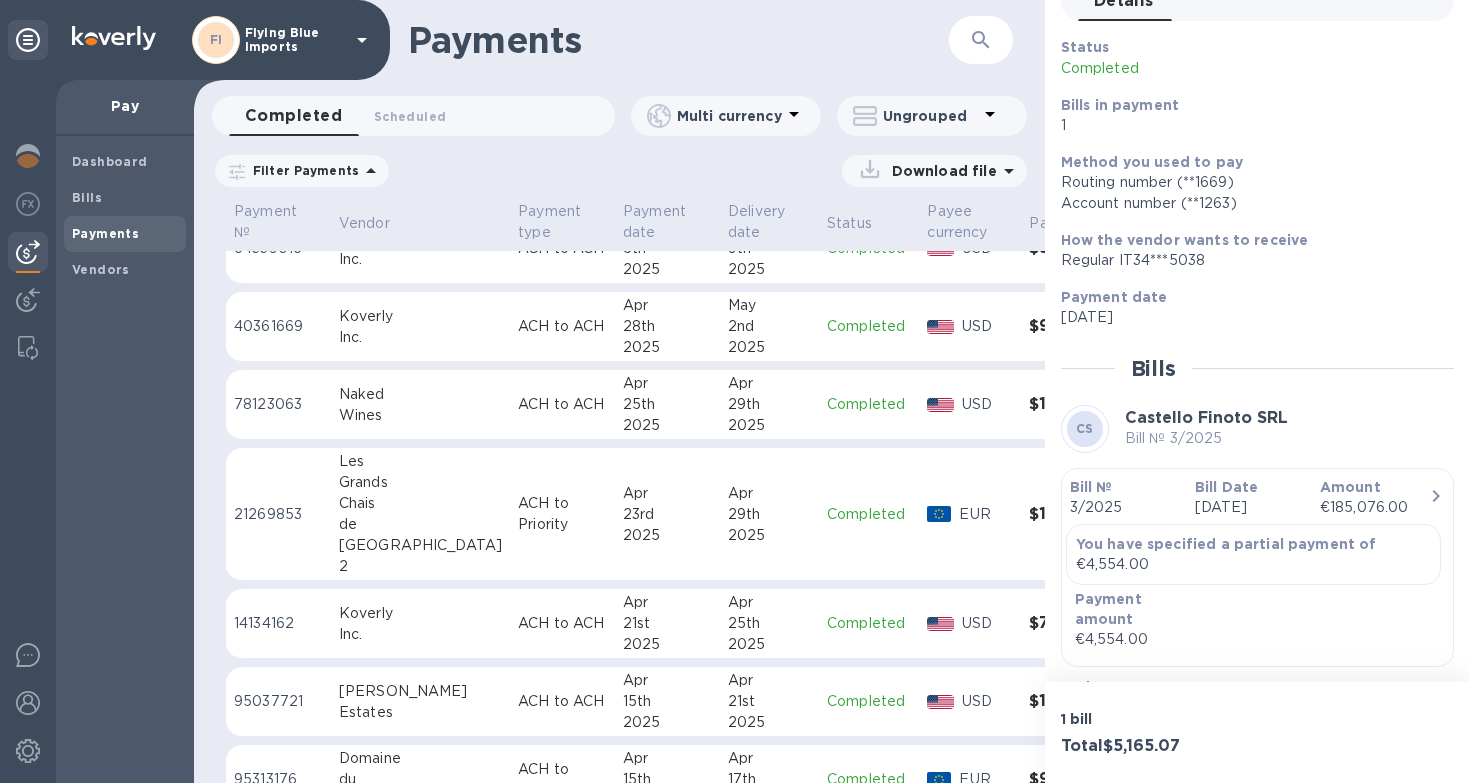 click on "2025" at bounding box center (667, 425) 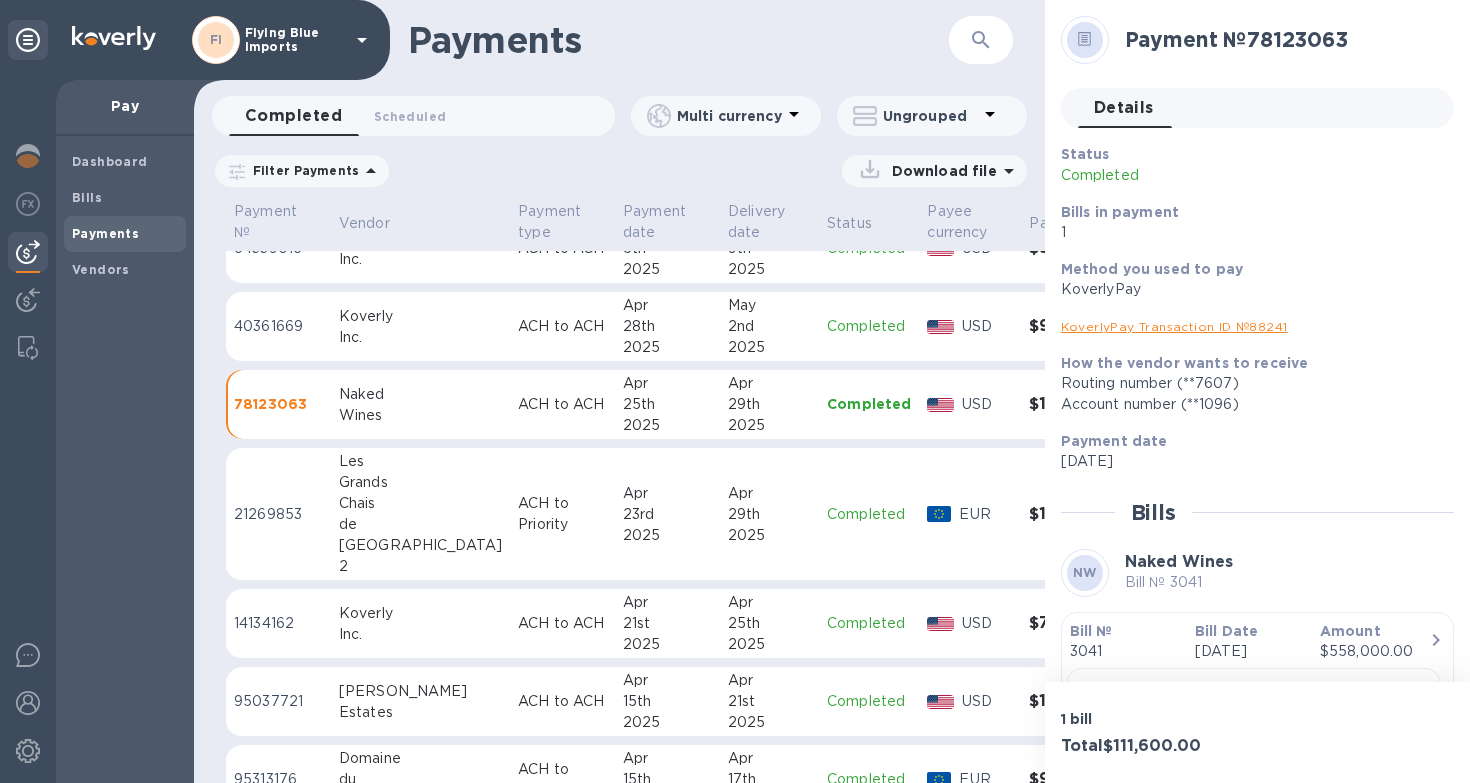 click on "KoverlyPay Transaction ID № 88241" at bounding box center (1174, 326) 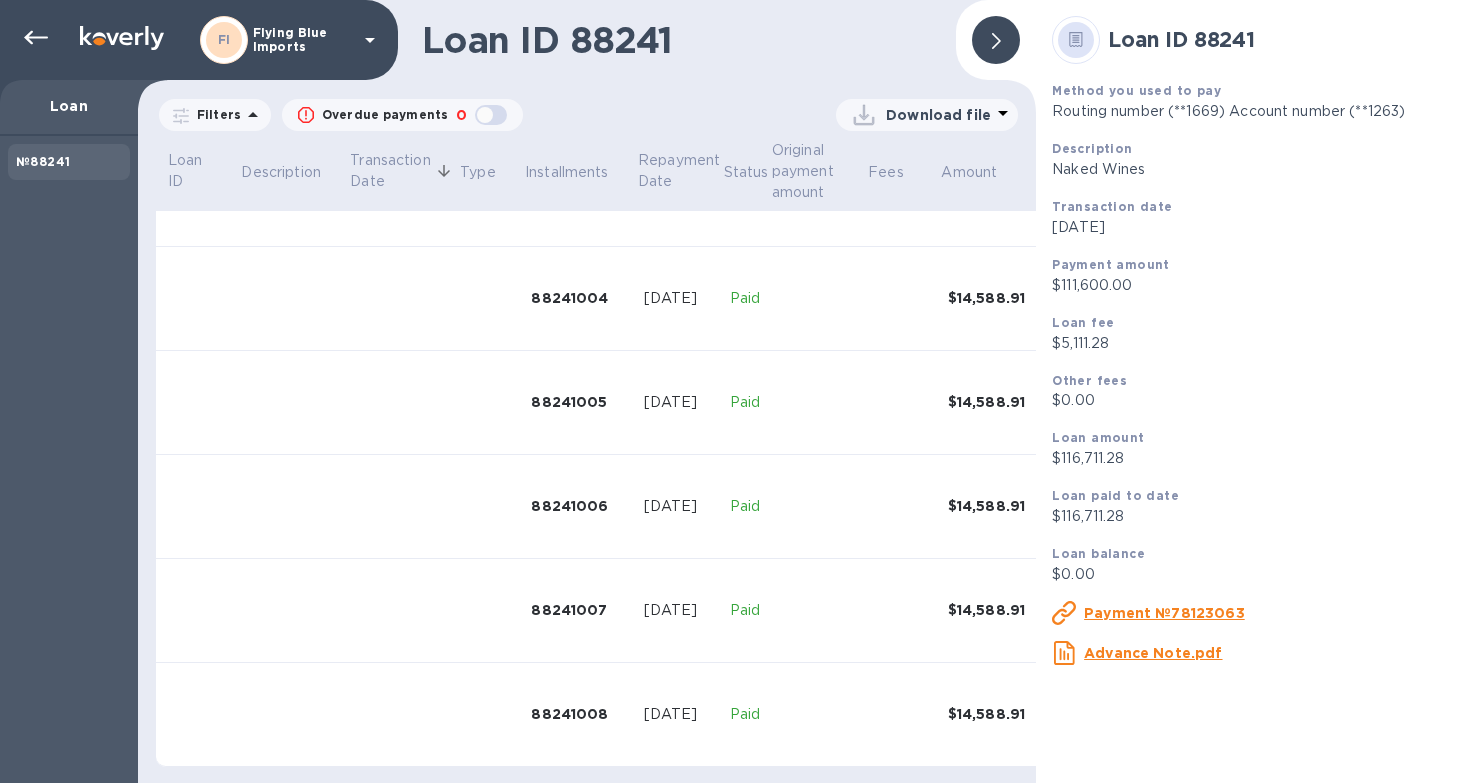 scroll, scrollTop: 398, scrollLeft: 0, axis: vertical 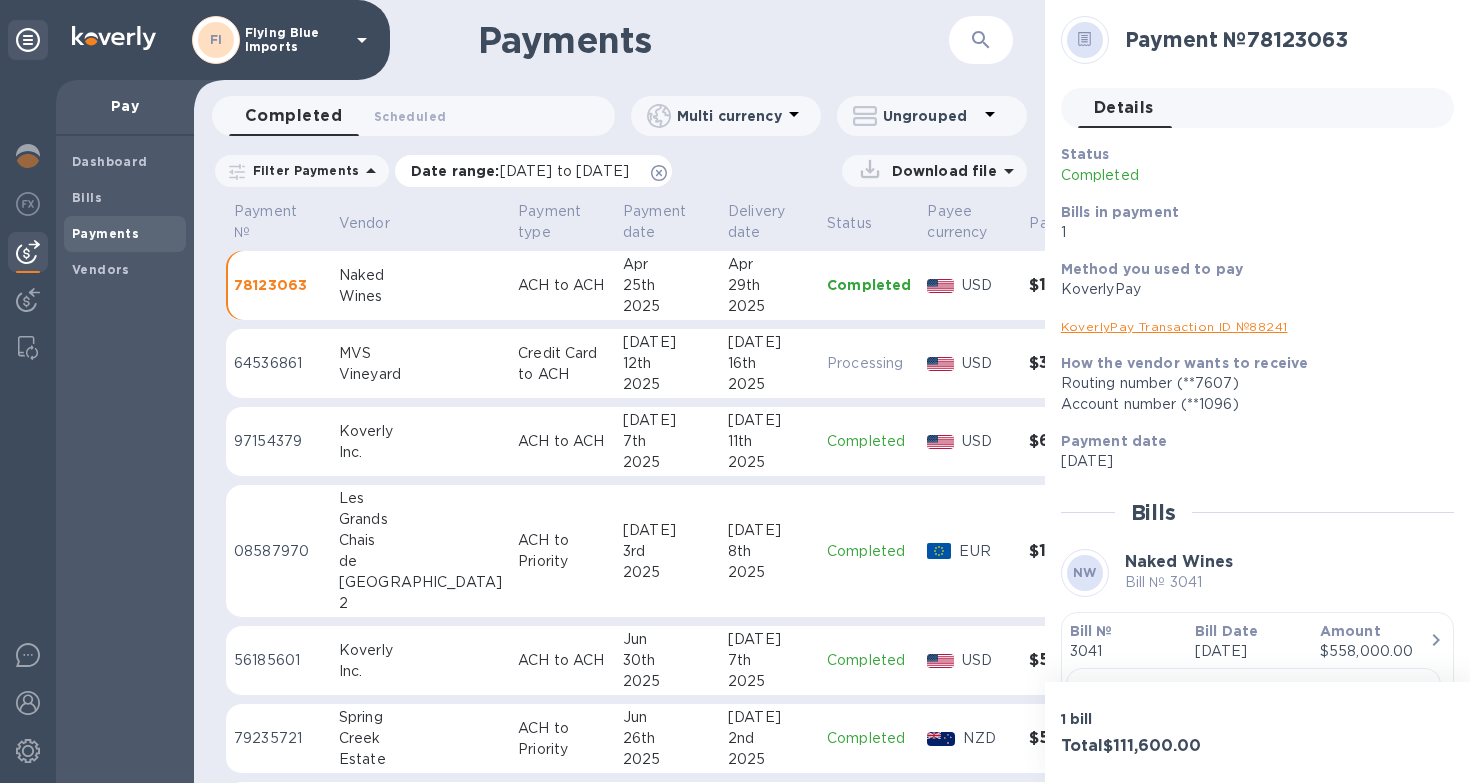 click 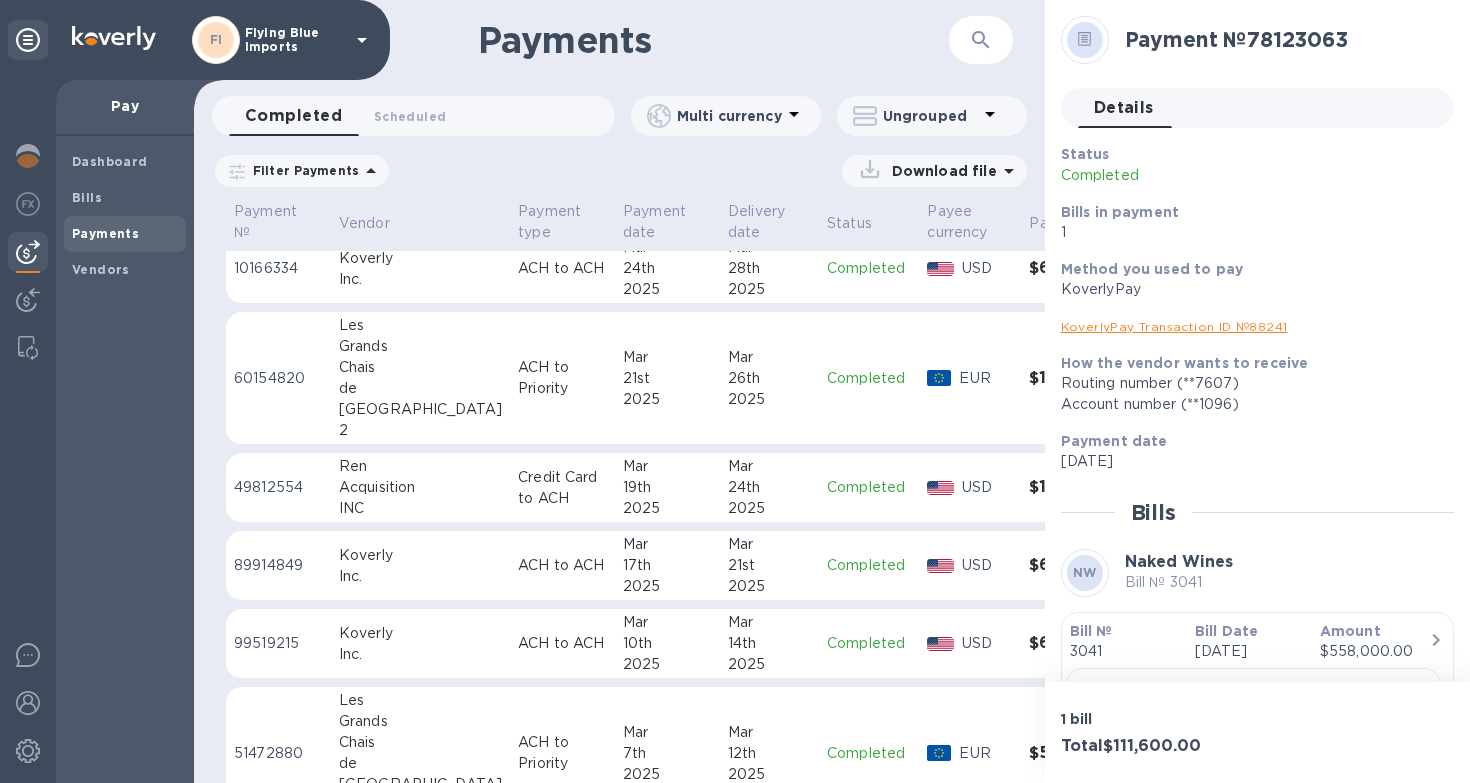 scroll, scrollTop: 3765, scrollLeft: 0, axis: vertical 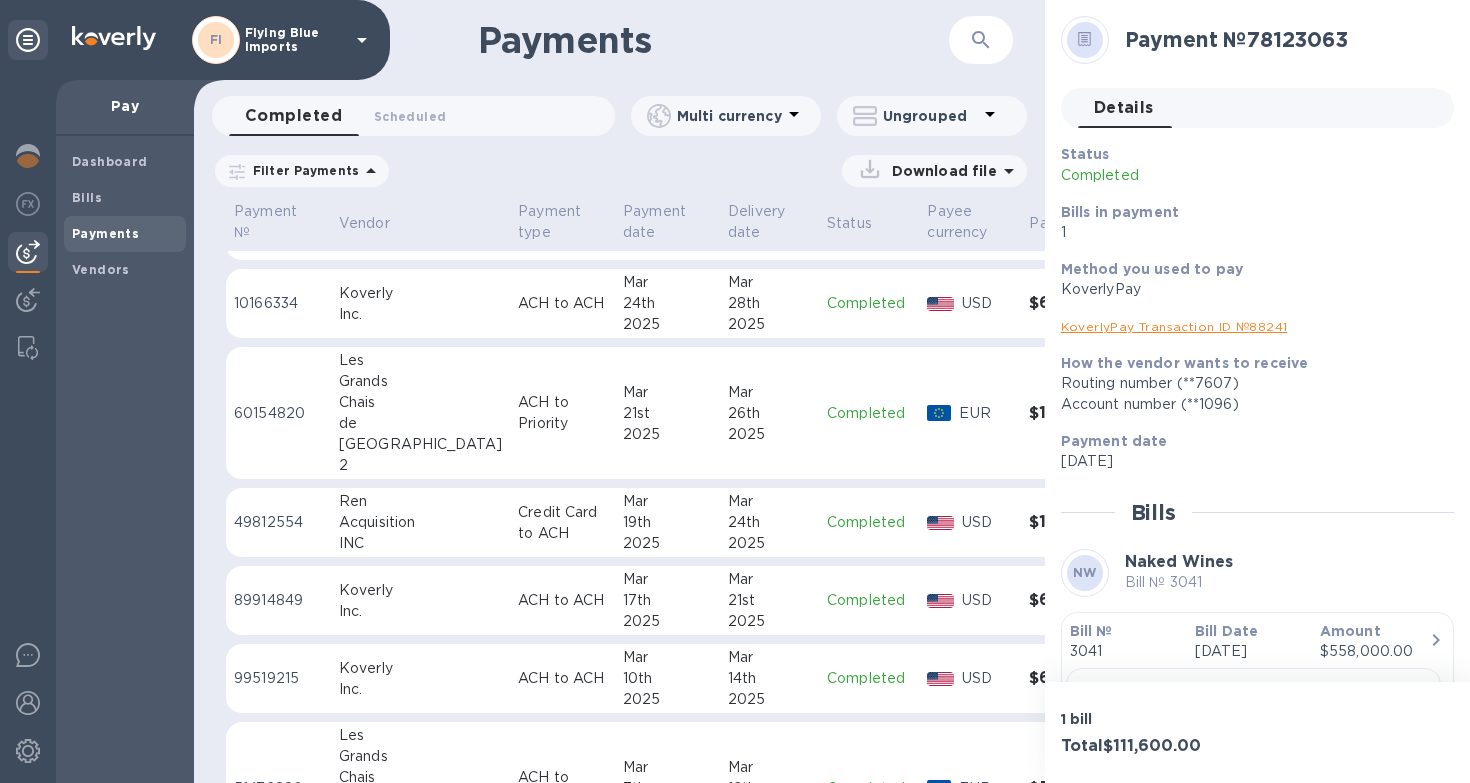 click on "Credit Card to ACH" at bounding box center (562, 523) 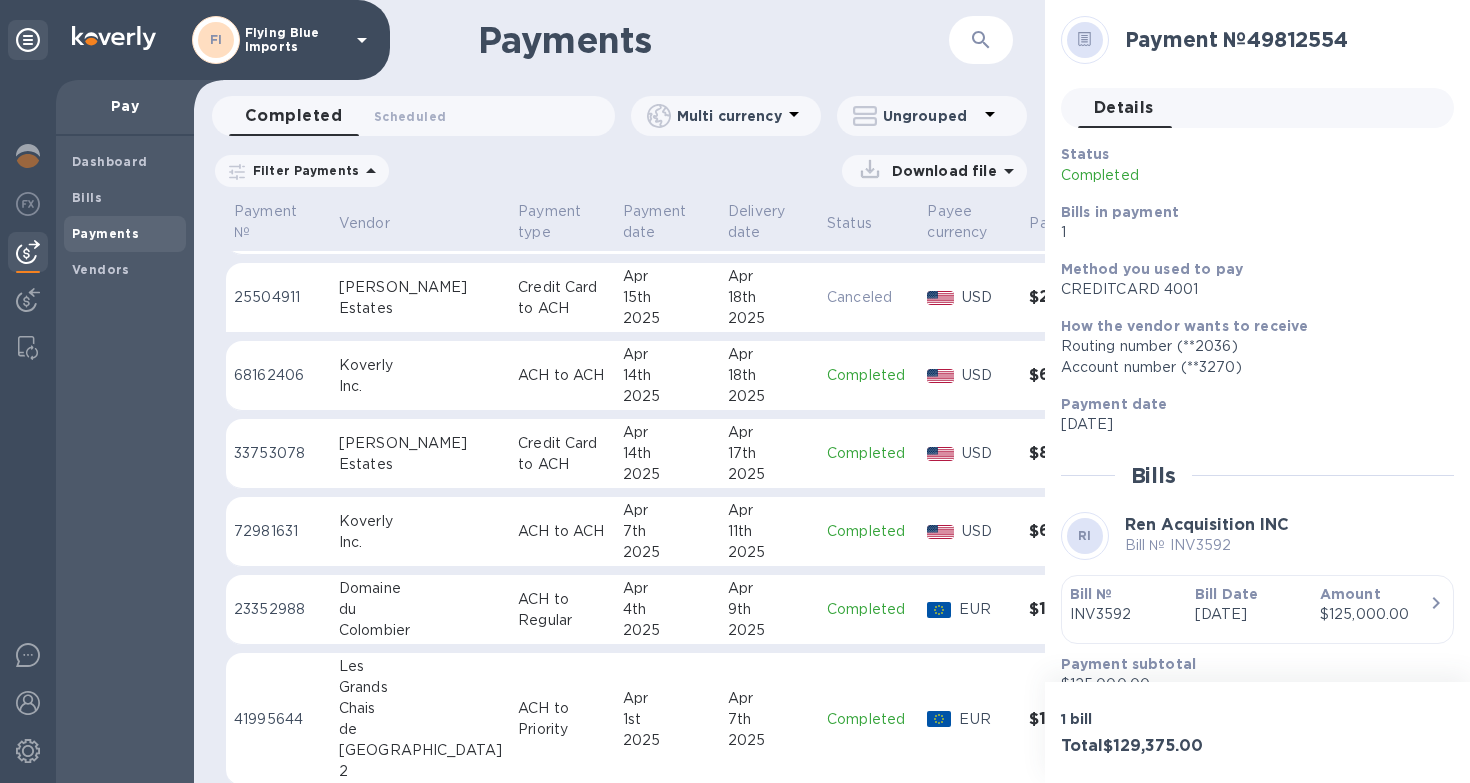 scroll, scrollTop: 3142, scrollLeft: 0, axis: vertical 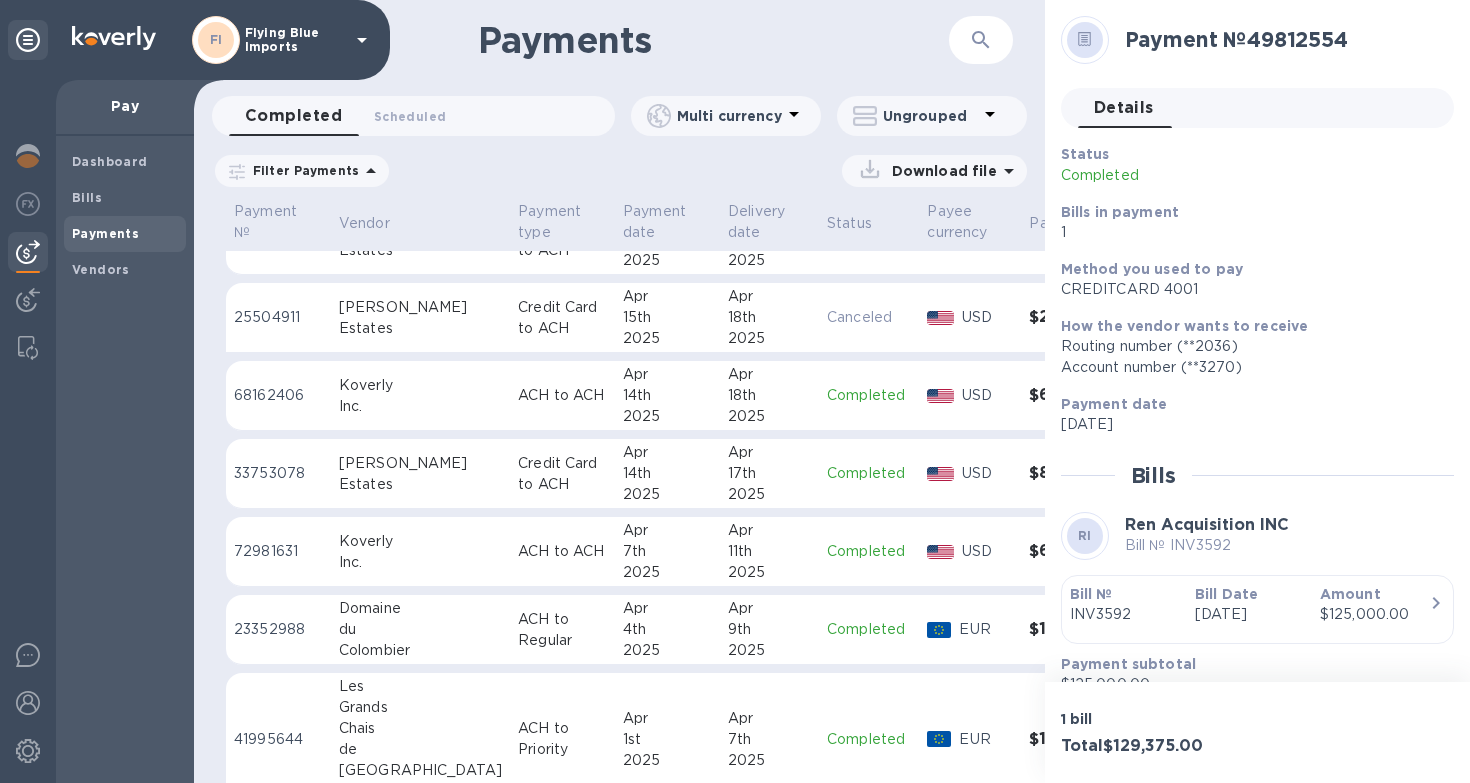 click on "14th" at bounding box center [667, 473] 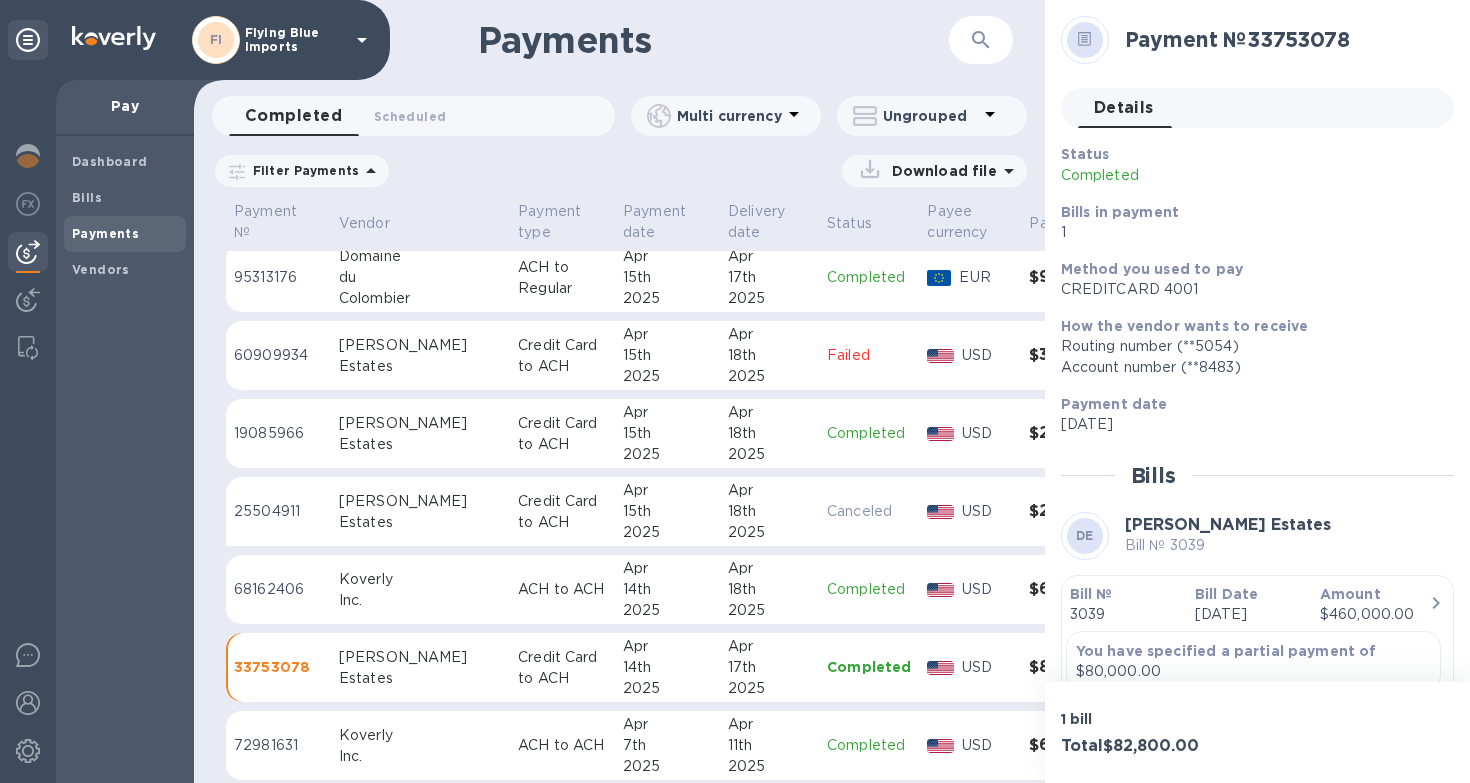 scroll, scrollTop: 2916, scrollLeft: 0, axis: vertical 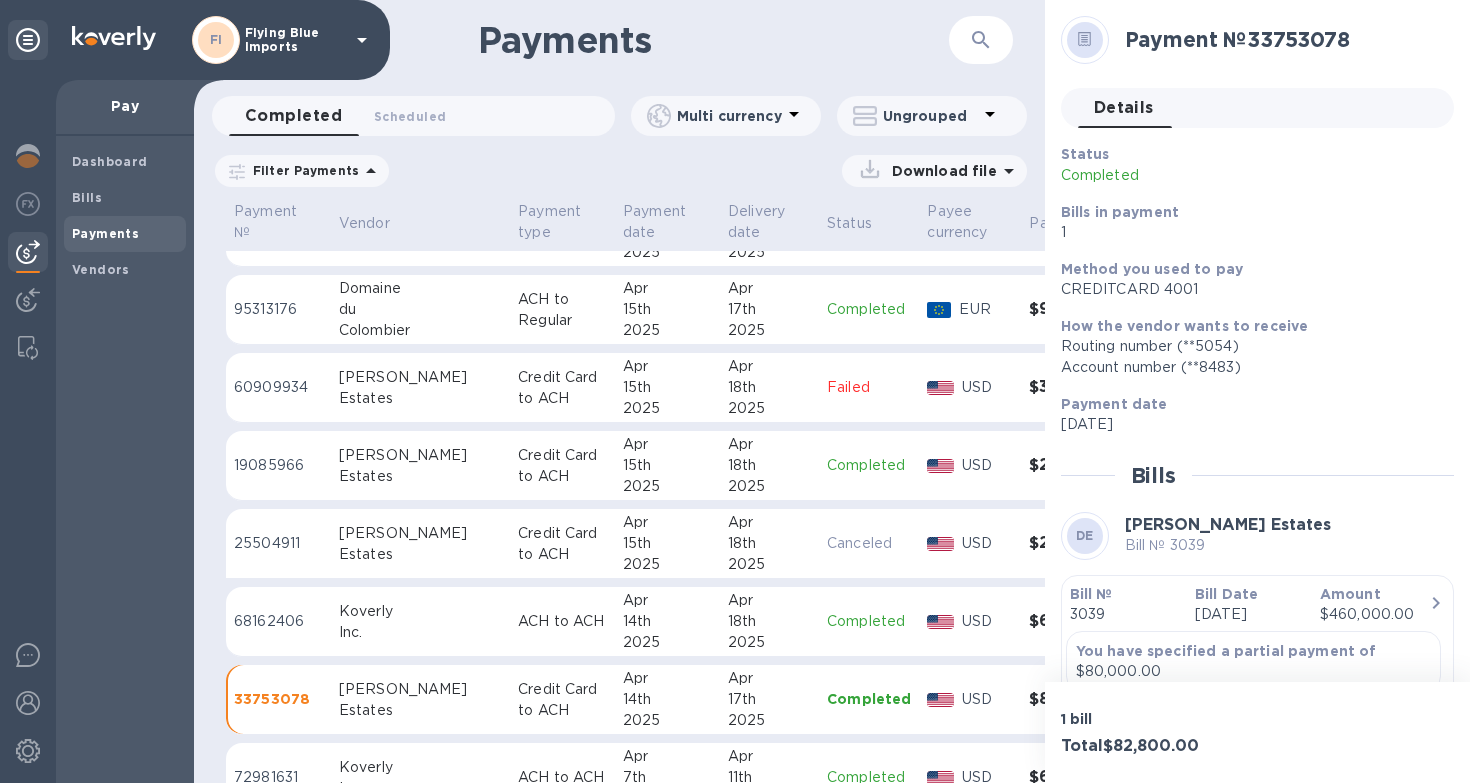 click on "Estates" at bounding box center [420, 476] 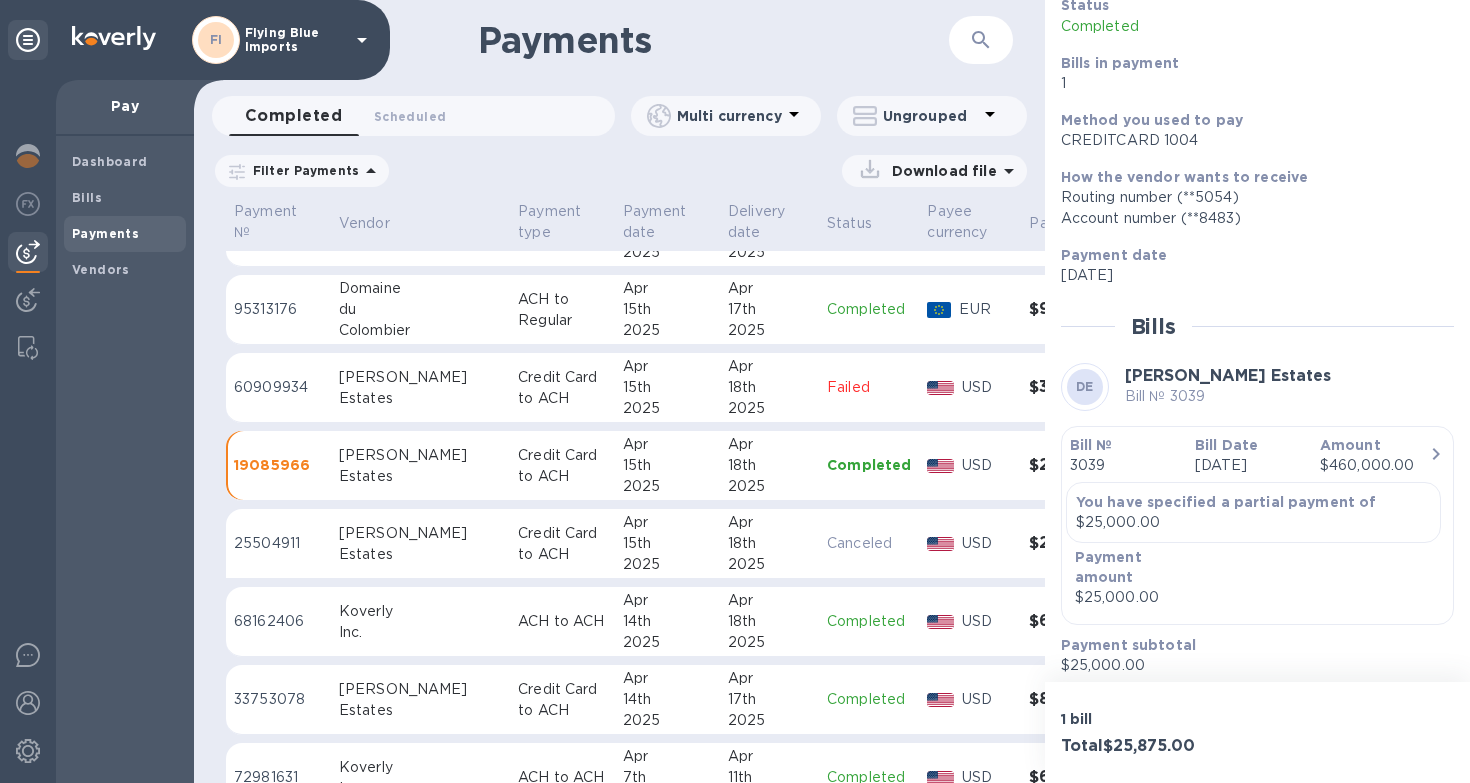 scroll, scrollTop: 154, scrollLeft: 0, axis: vertical 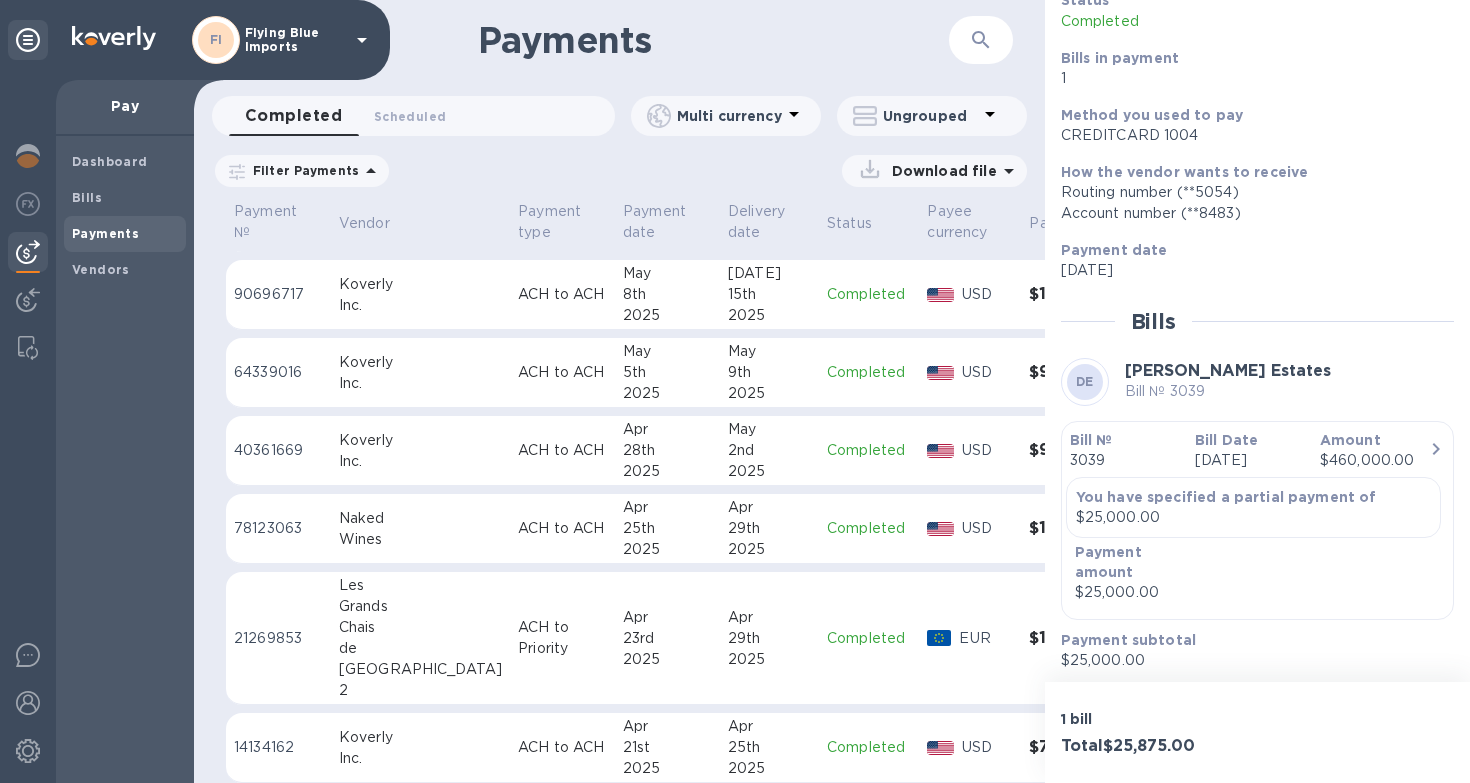 click on "ACH to ACH" at bounding box center (562, 529) 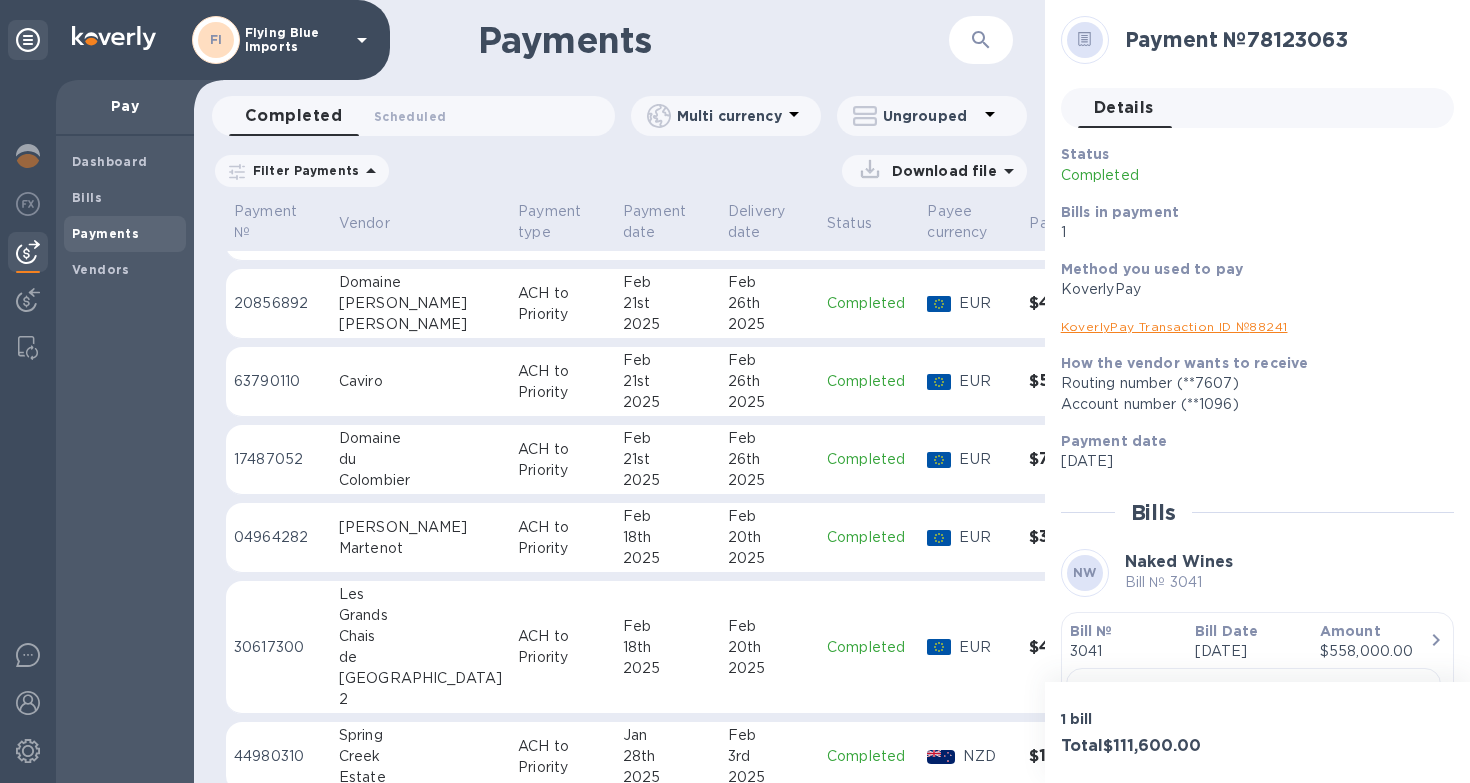 scroll, scrollTop: 4809, scrollLeft: 0, axis: vertical 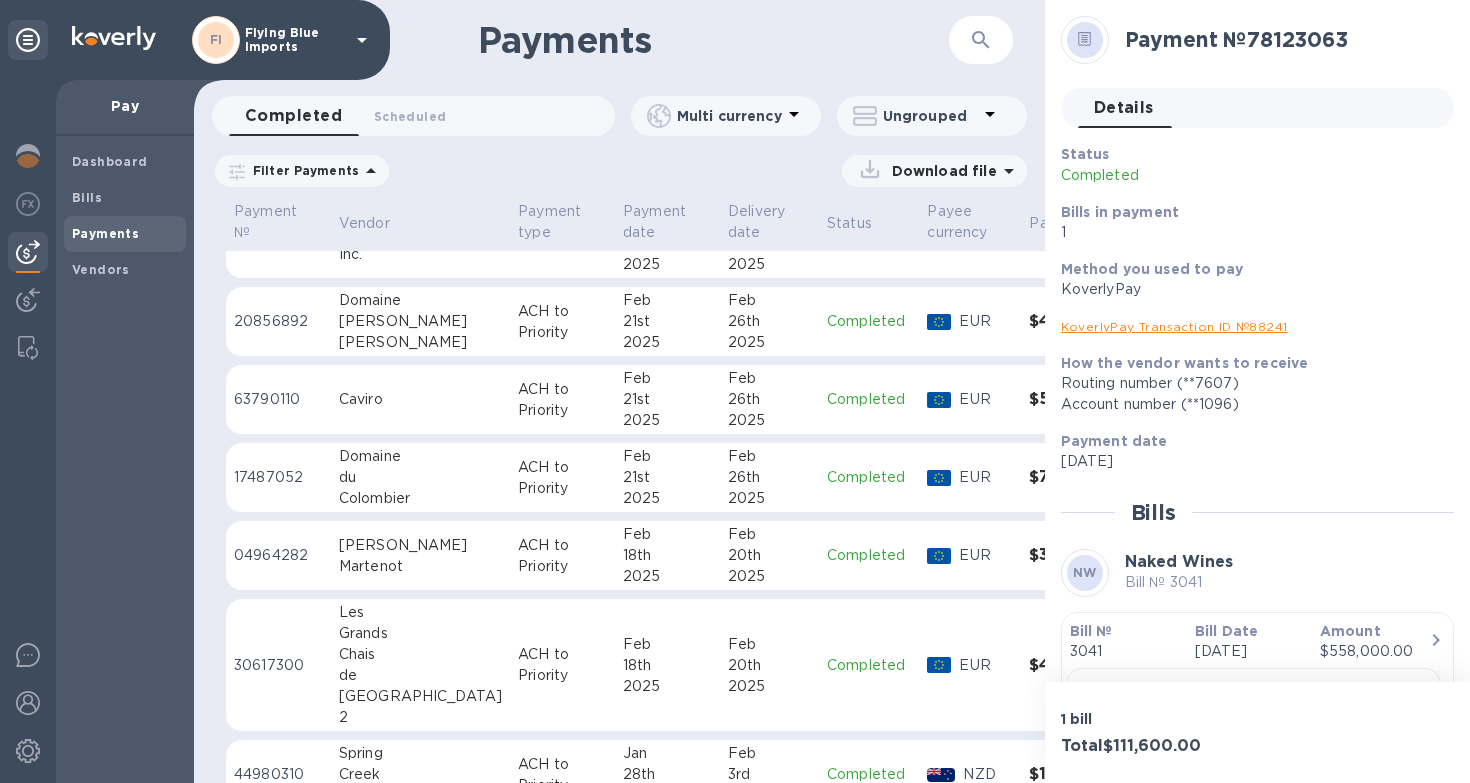 click on "2025" at bounding box center (667, 498) 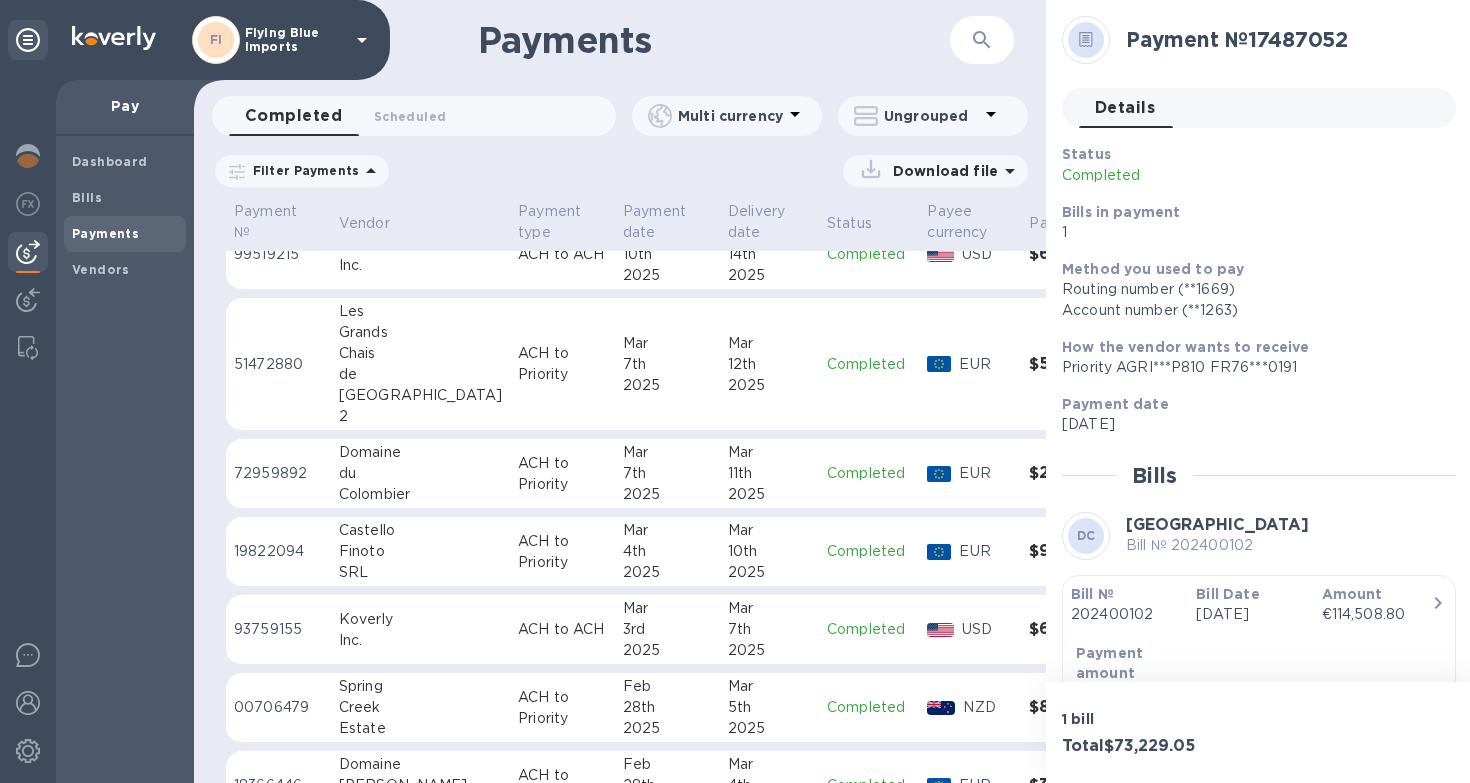 scroll, scrollTop: 4138, scrollLeft: 0, axis: vertical 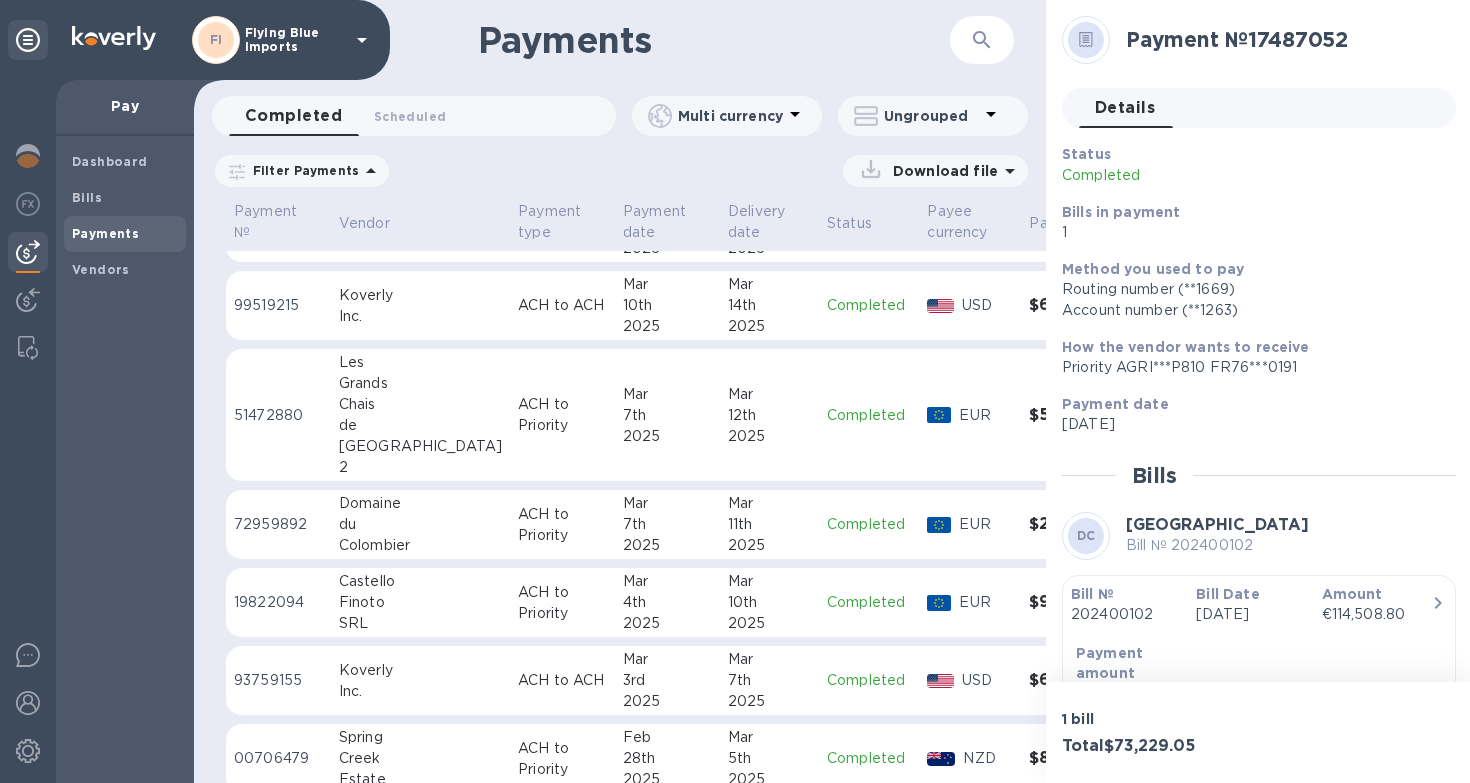 click on "Domaine" at bounding box center (420, 503) 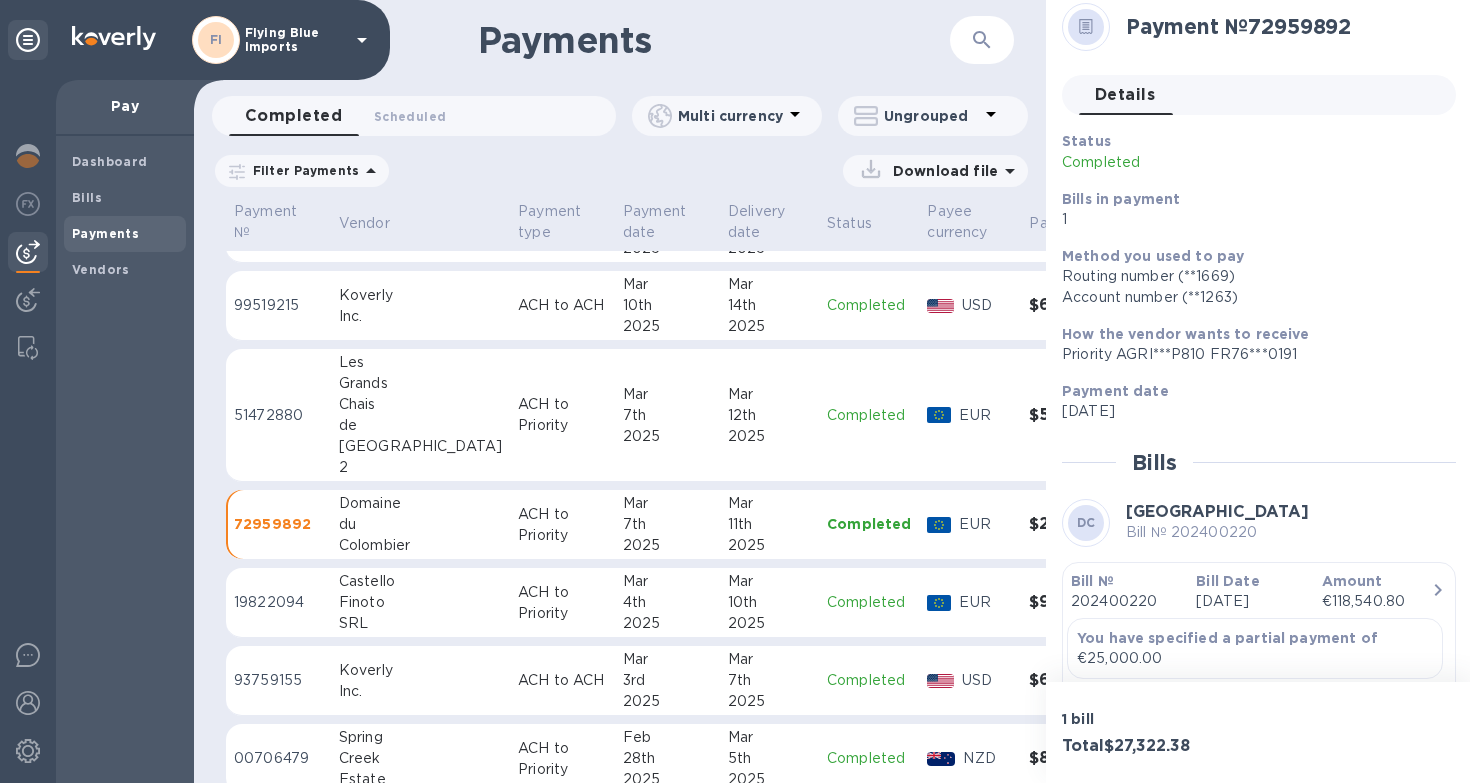 scroll, scrollTop: 17, scrollLeft: 0, axis: vertical 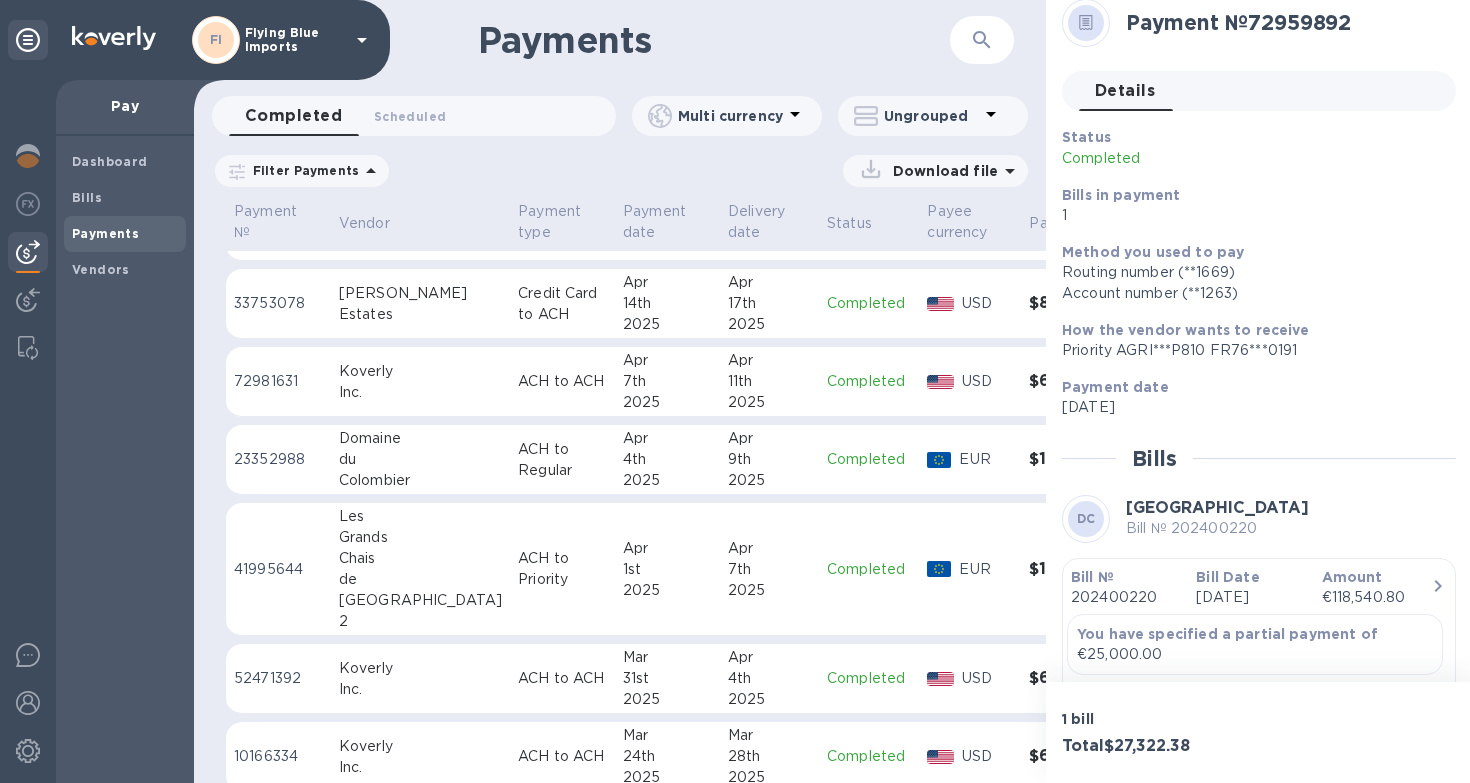 click on "ACH to Regular" at bounding box center [562, 460] 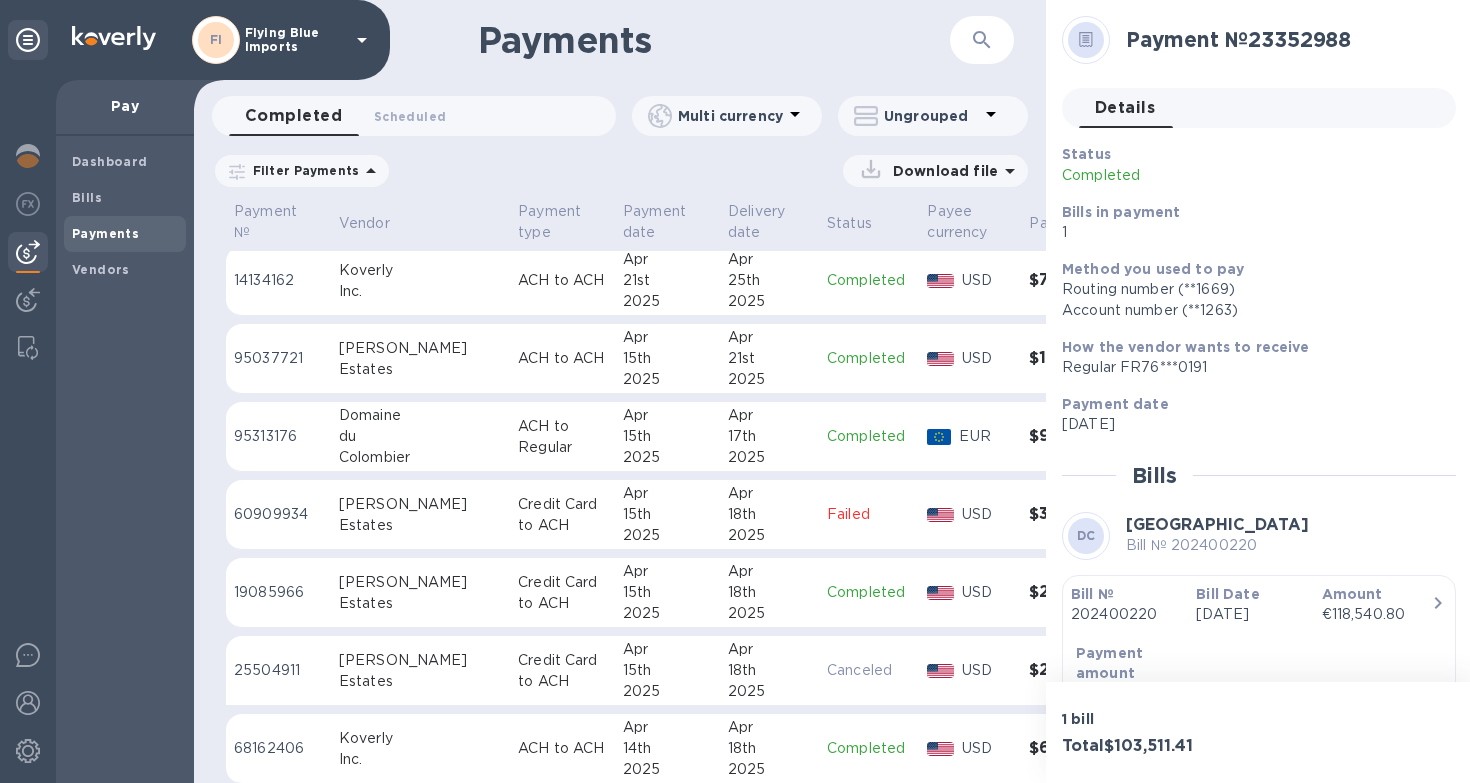 scroll, scrollTop: 2787, scrollLeft: 0, axis: vertical 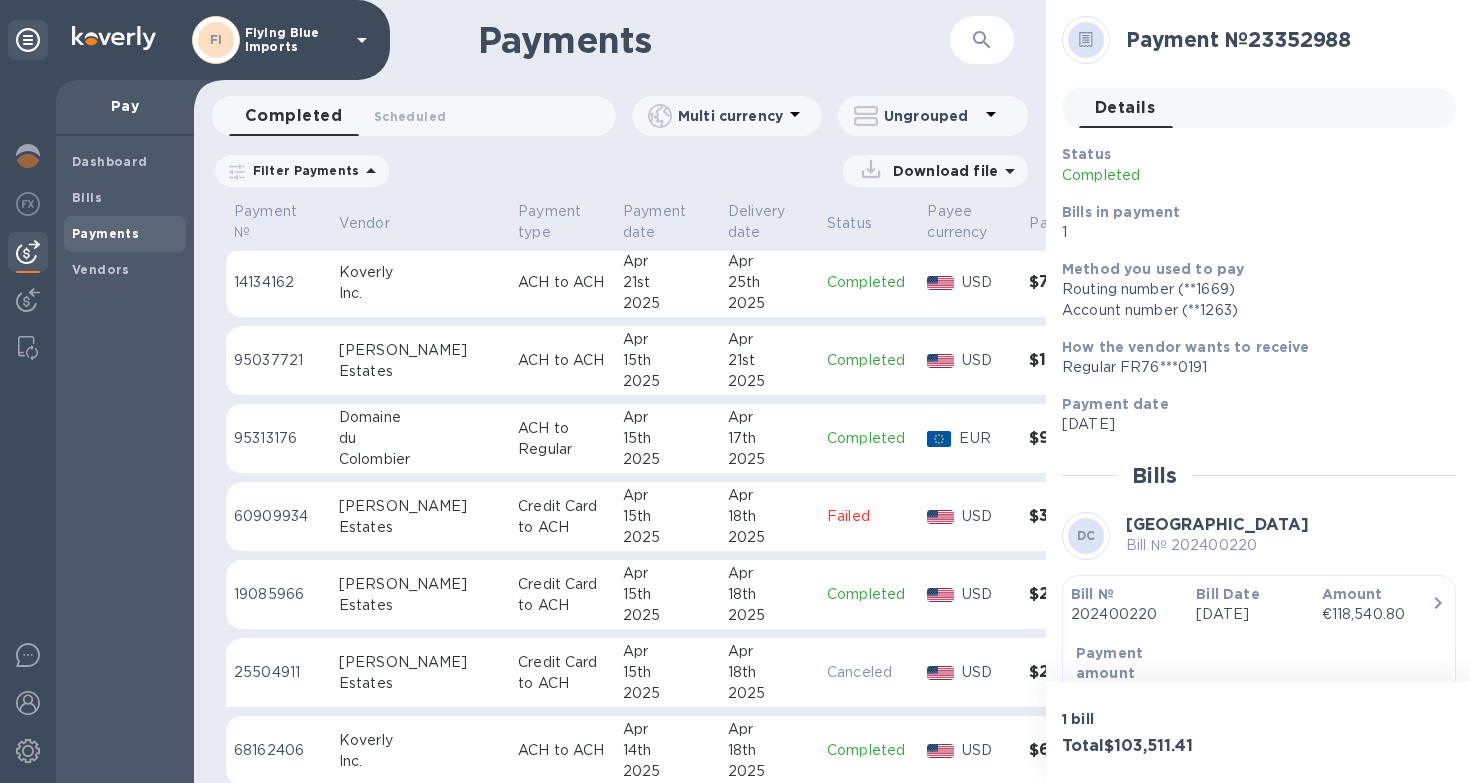 click on "[GEOGRAPHIC_DATA]" at bounding box center (420, 439) 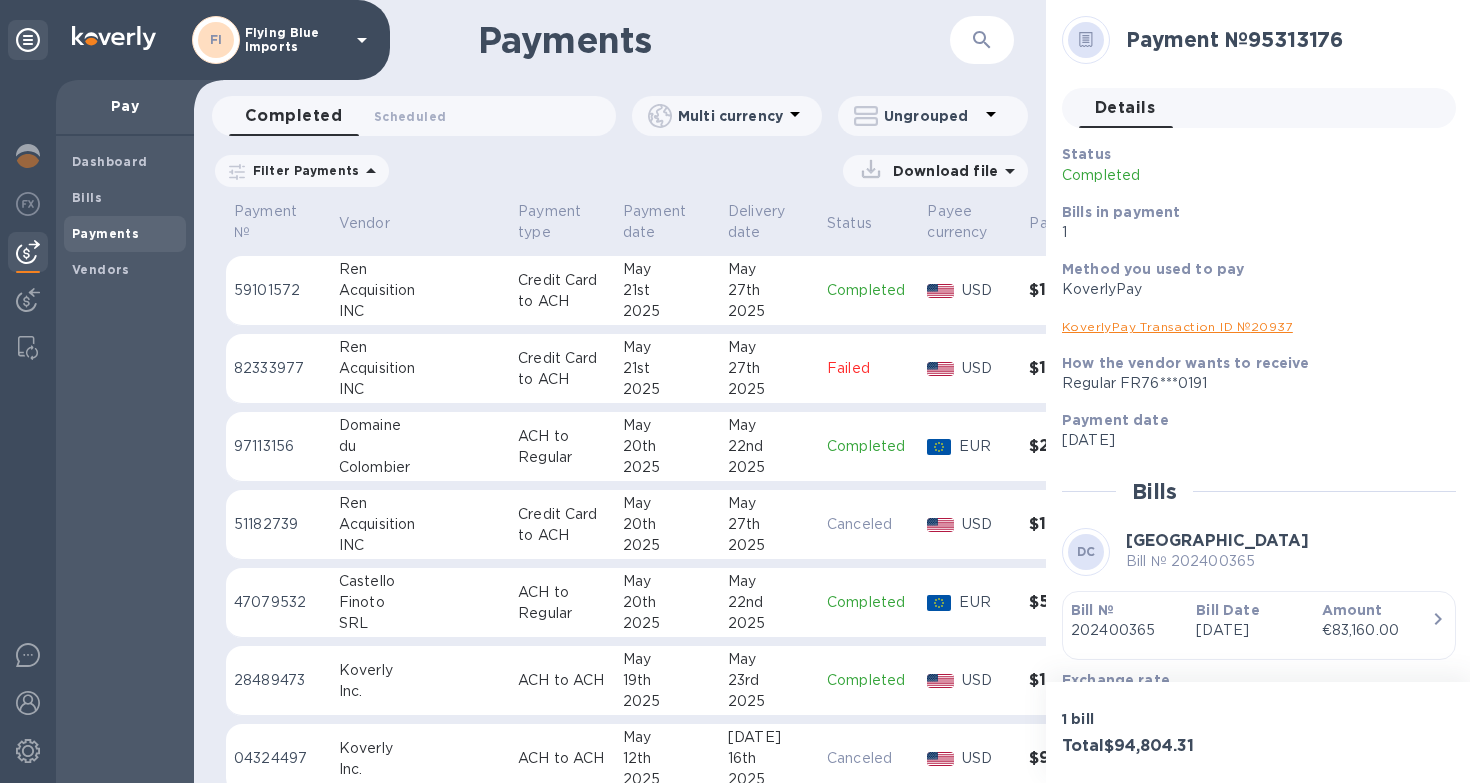 scroll, scrollTop: 1588, scrollLeft: 0, axis: vertical 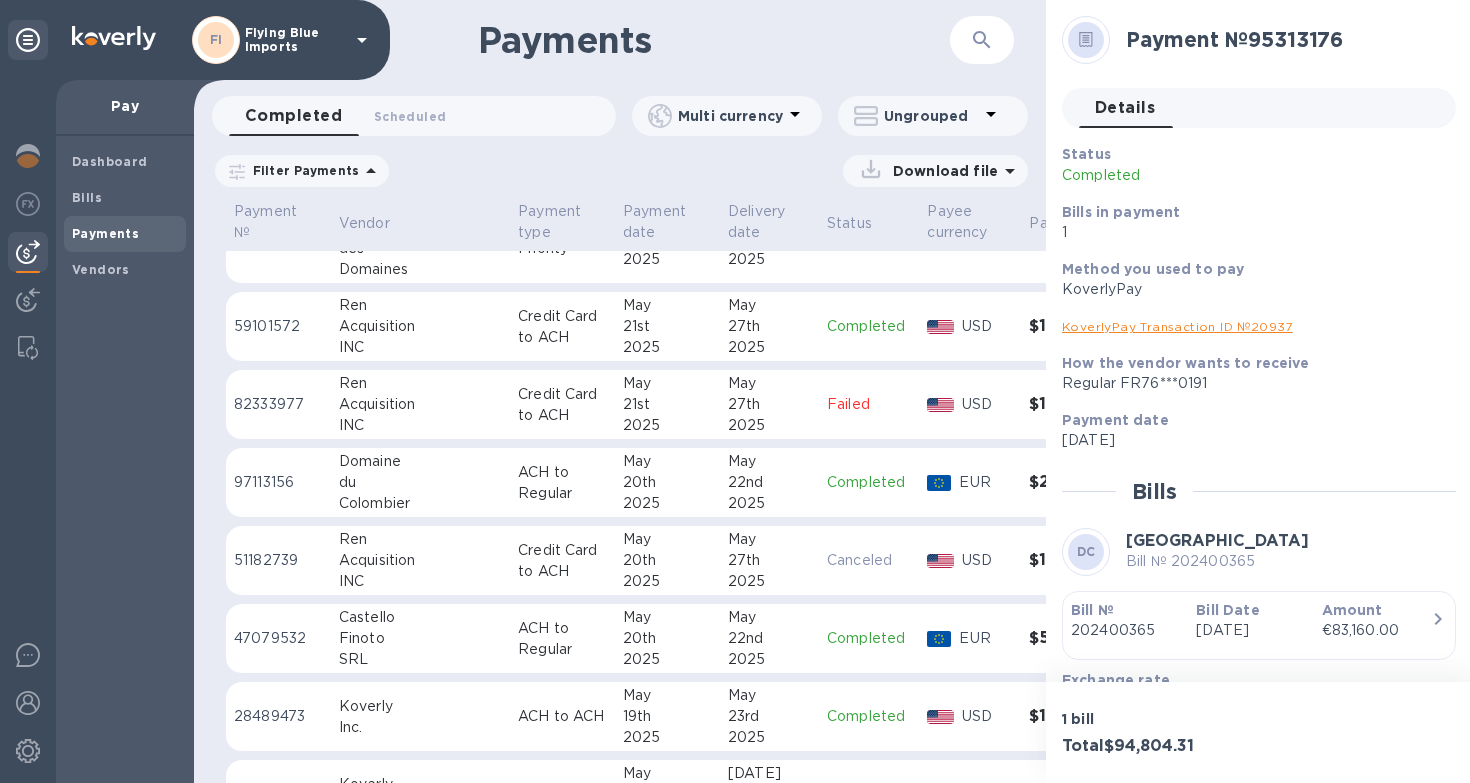 click on "[GEOGRAPHIC_DATA]" at bounding box center (420, 483) 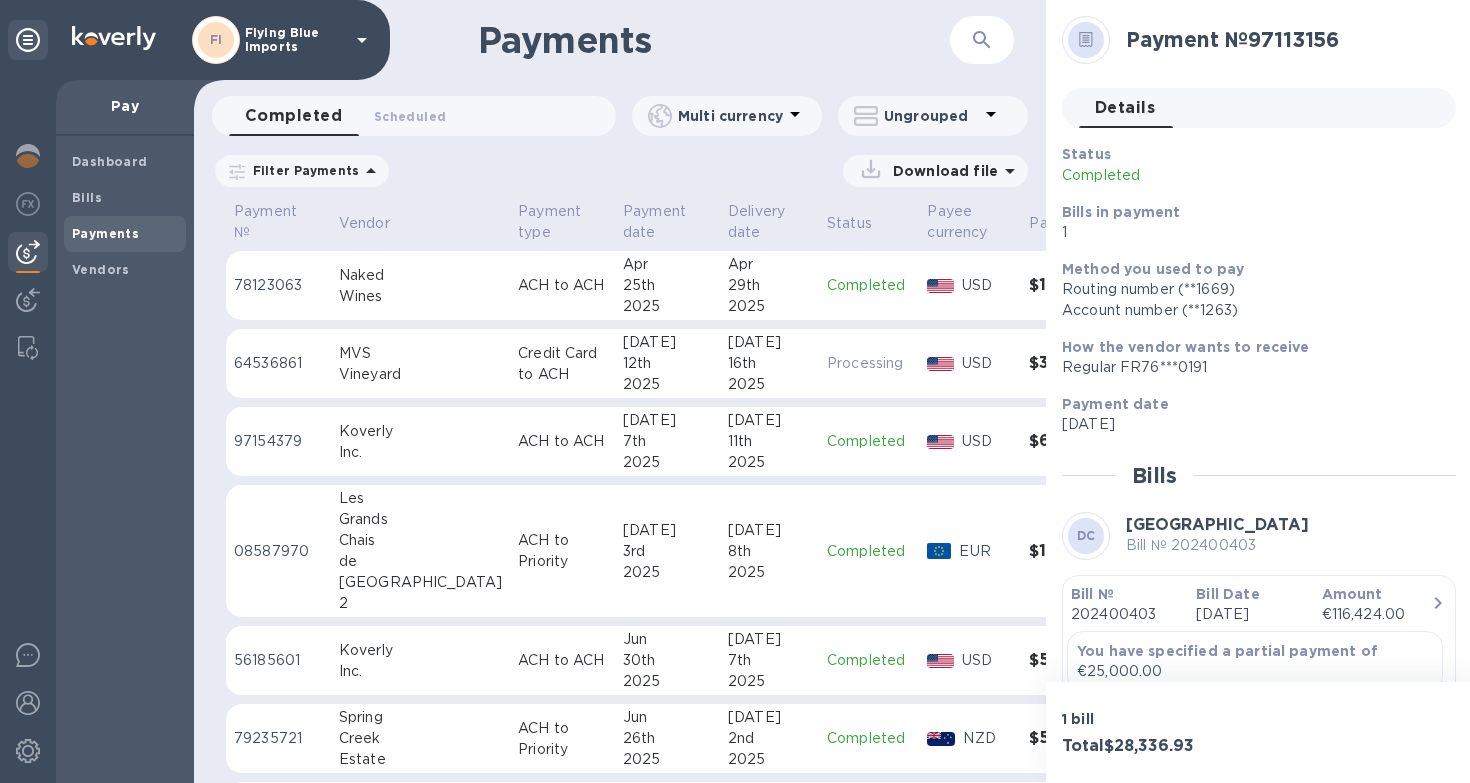 scroll, scrollTop: 0, scrollLeft: 0, axis: both 